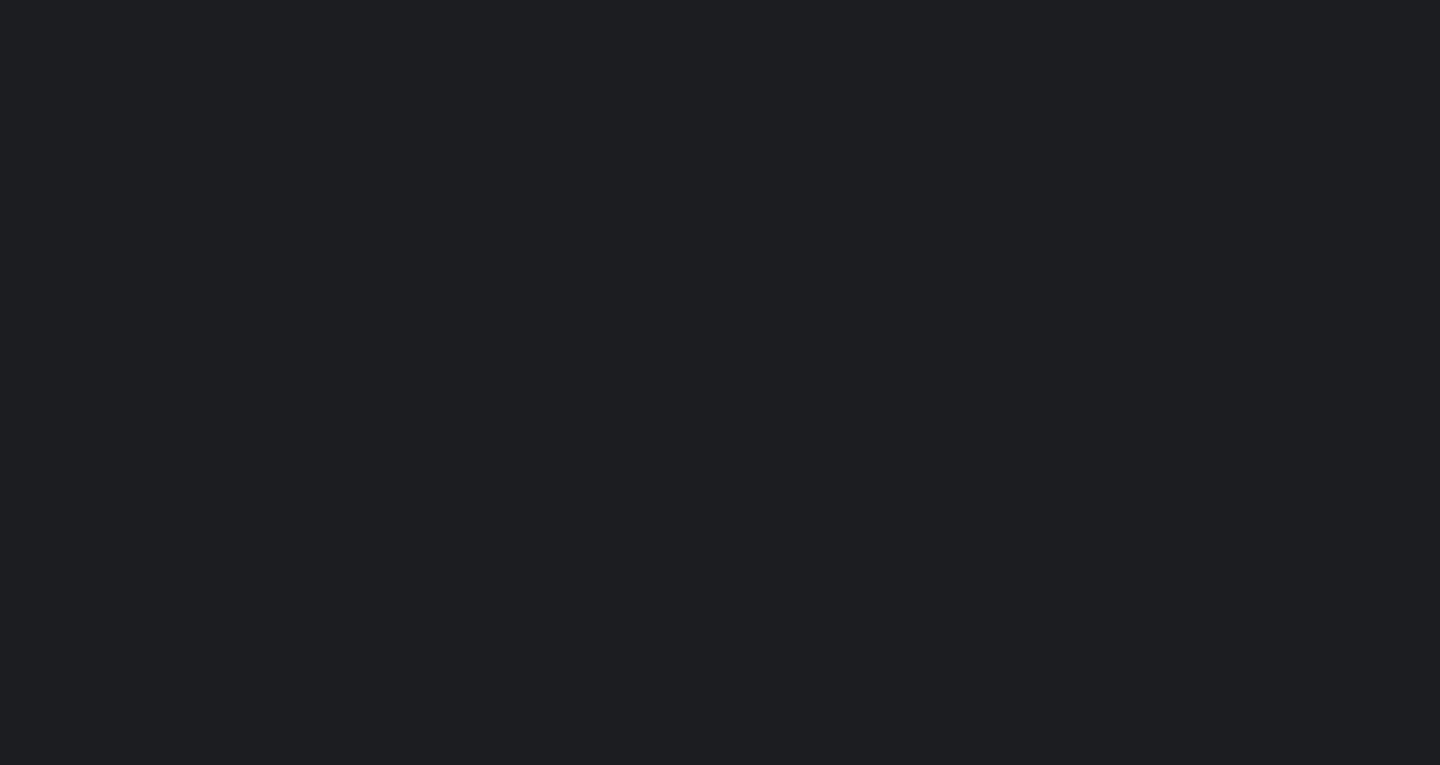 scroll, scrollTop: 0, scrollLeft: 0, axis: both 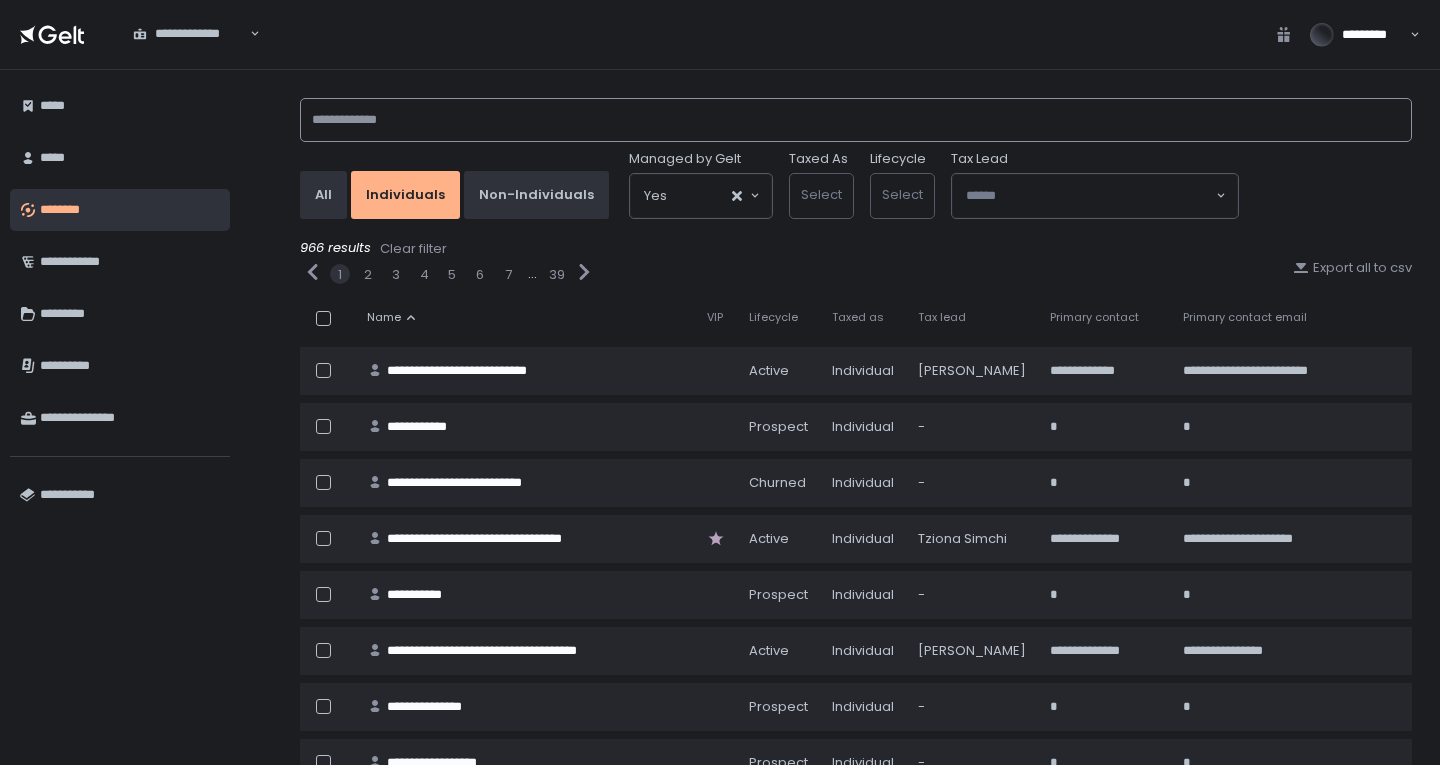click 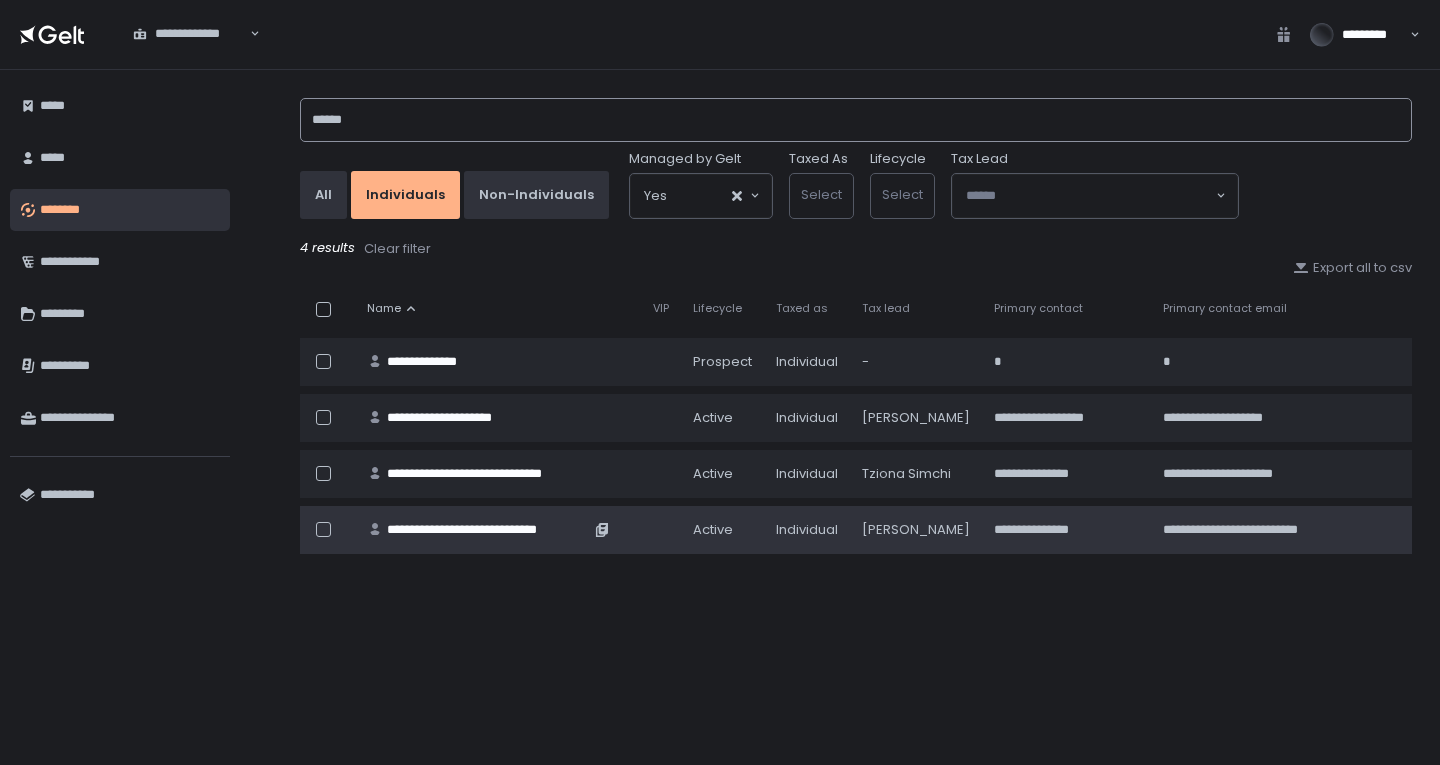 type on "******" 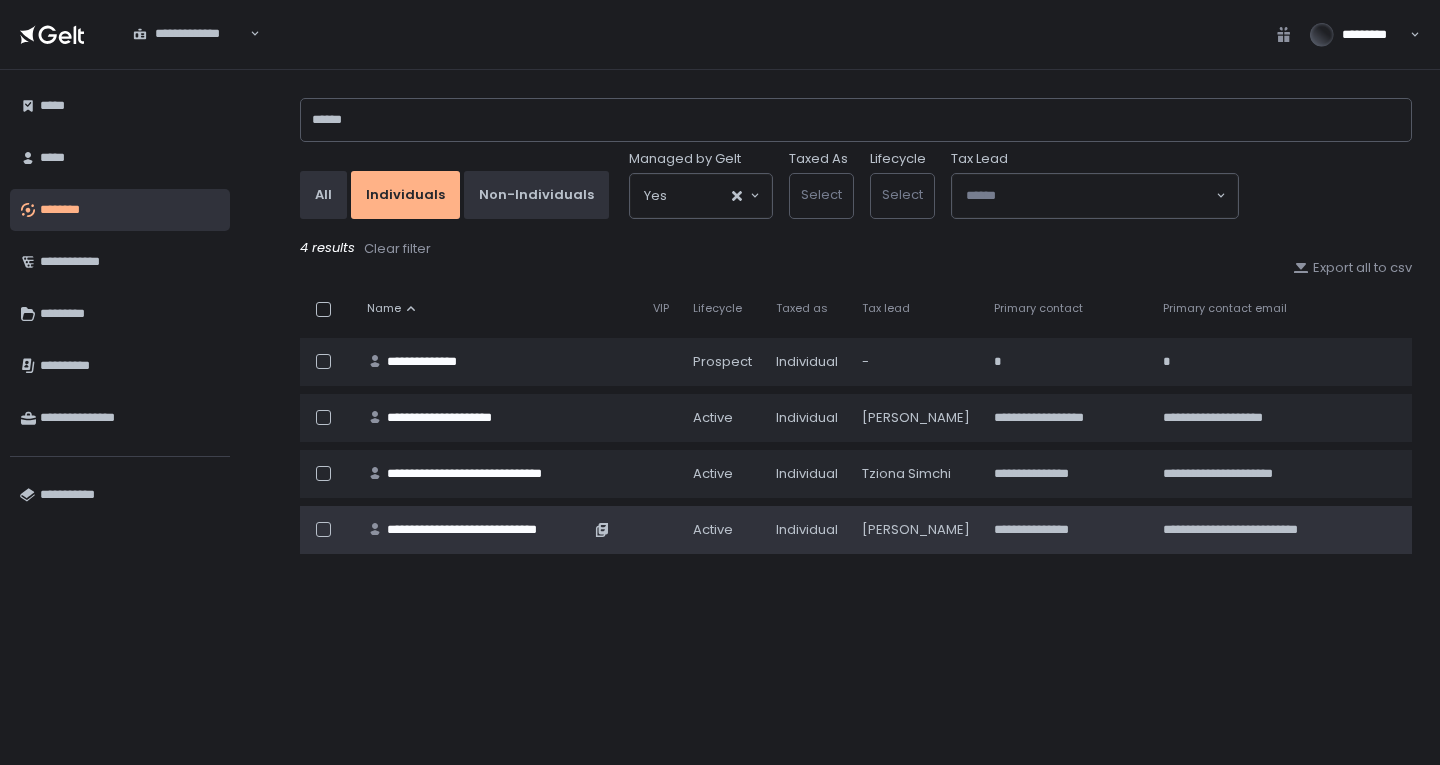 click on "**********" at bounding box center [488, 530] 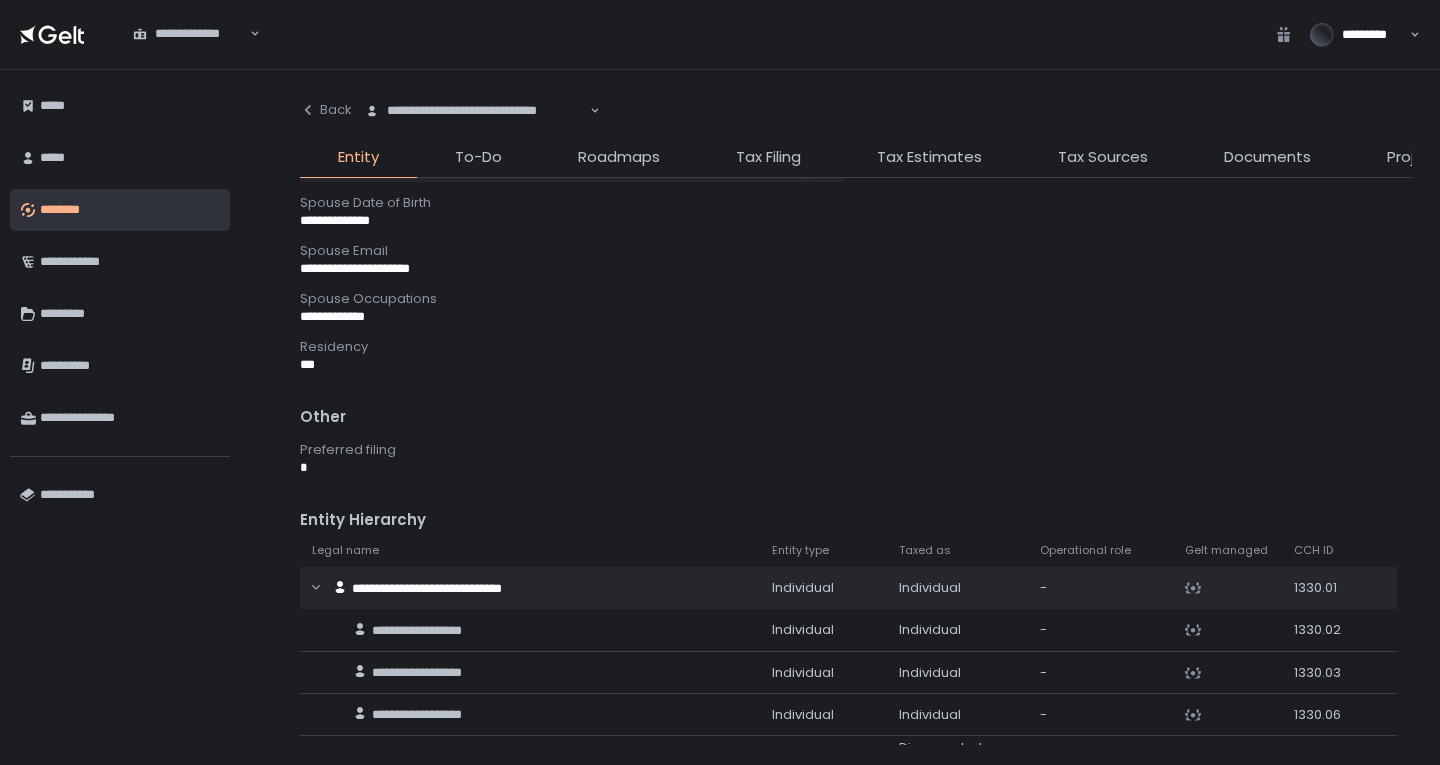 scroll, scrollTop: 947, scrollLeft: 0, axis: vertical 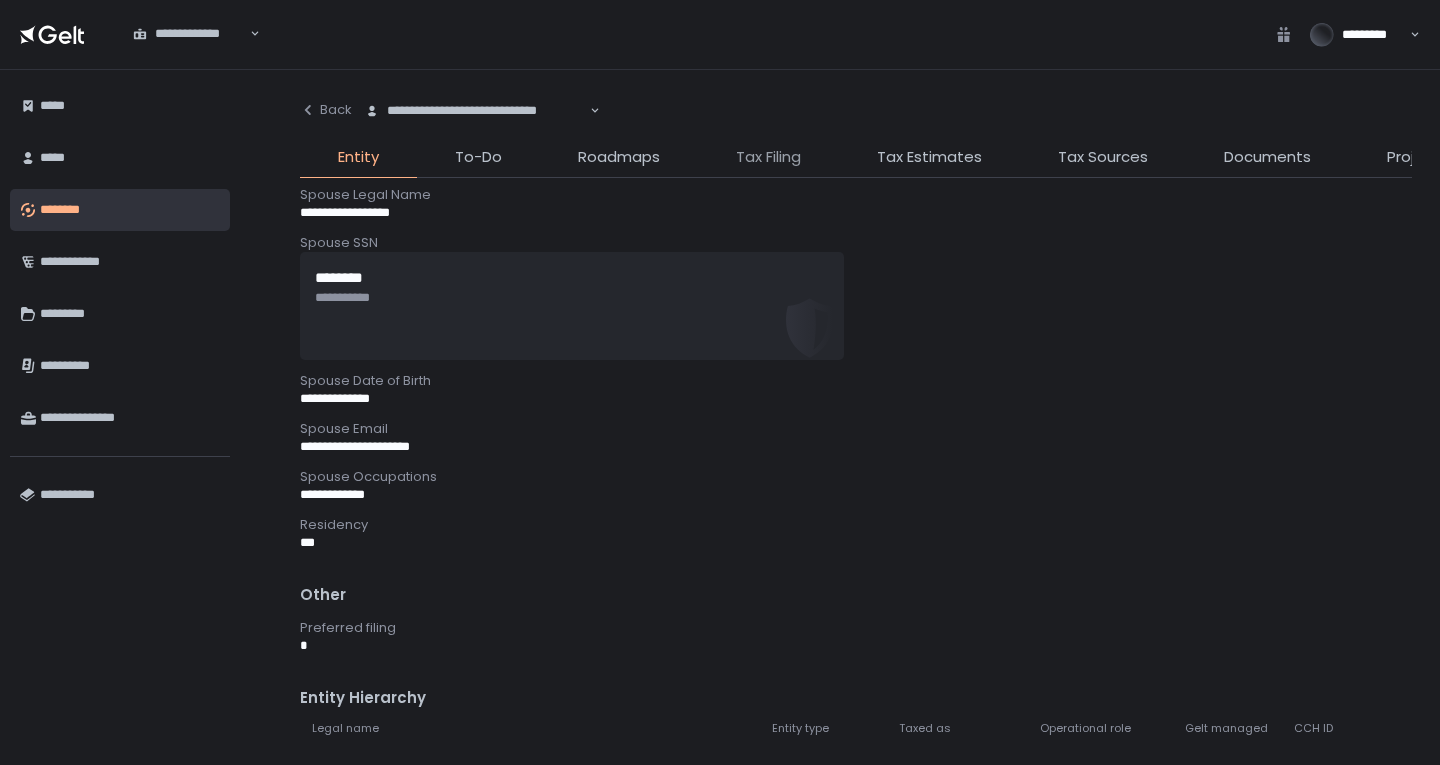 click on "Tax Filing" at bounding box center (768, 157) 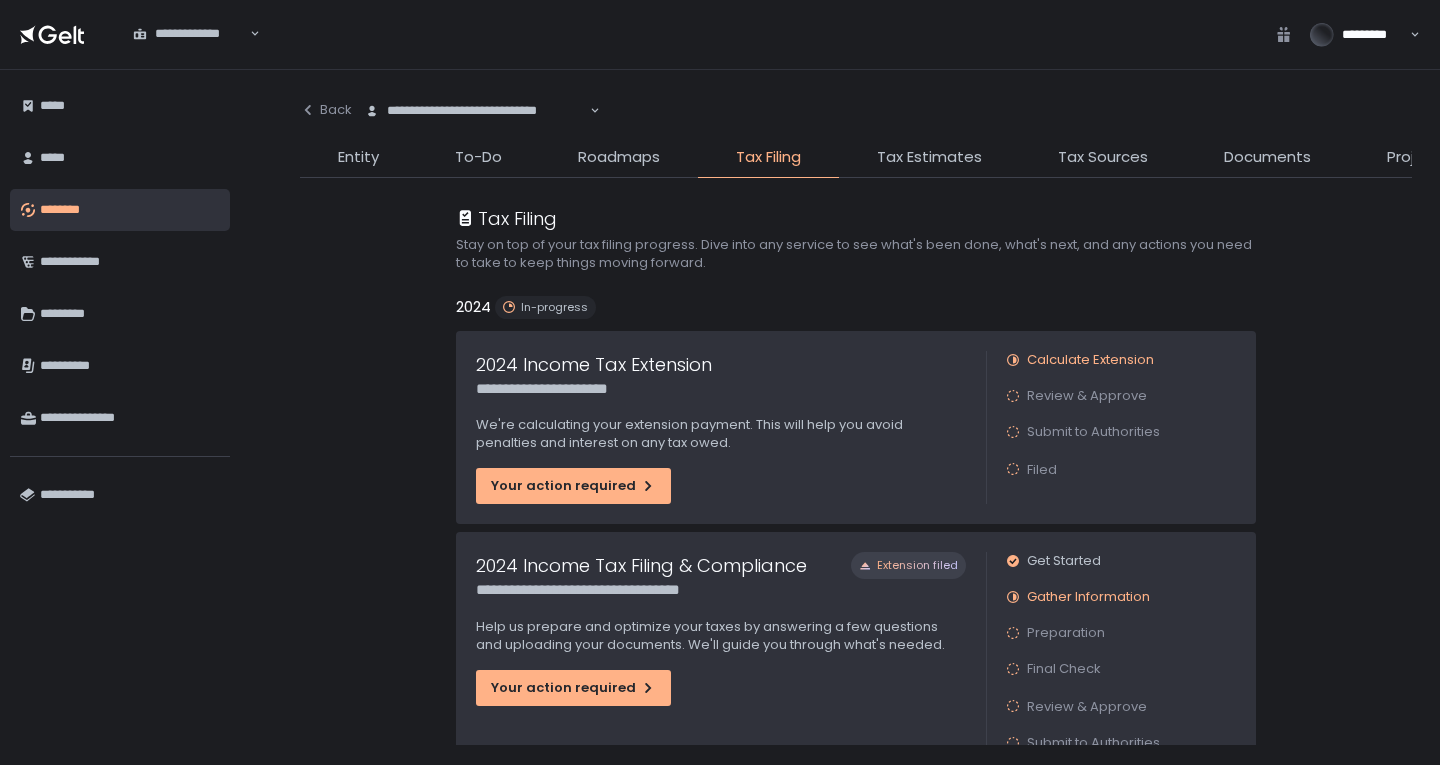 scroll, scrollTop: 0, scrollLeft: 0, axis: both 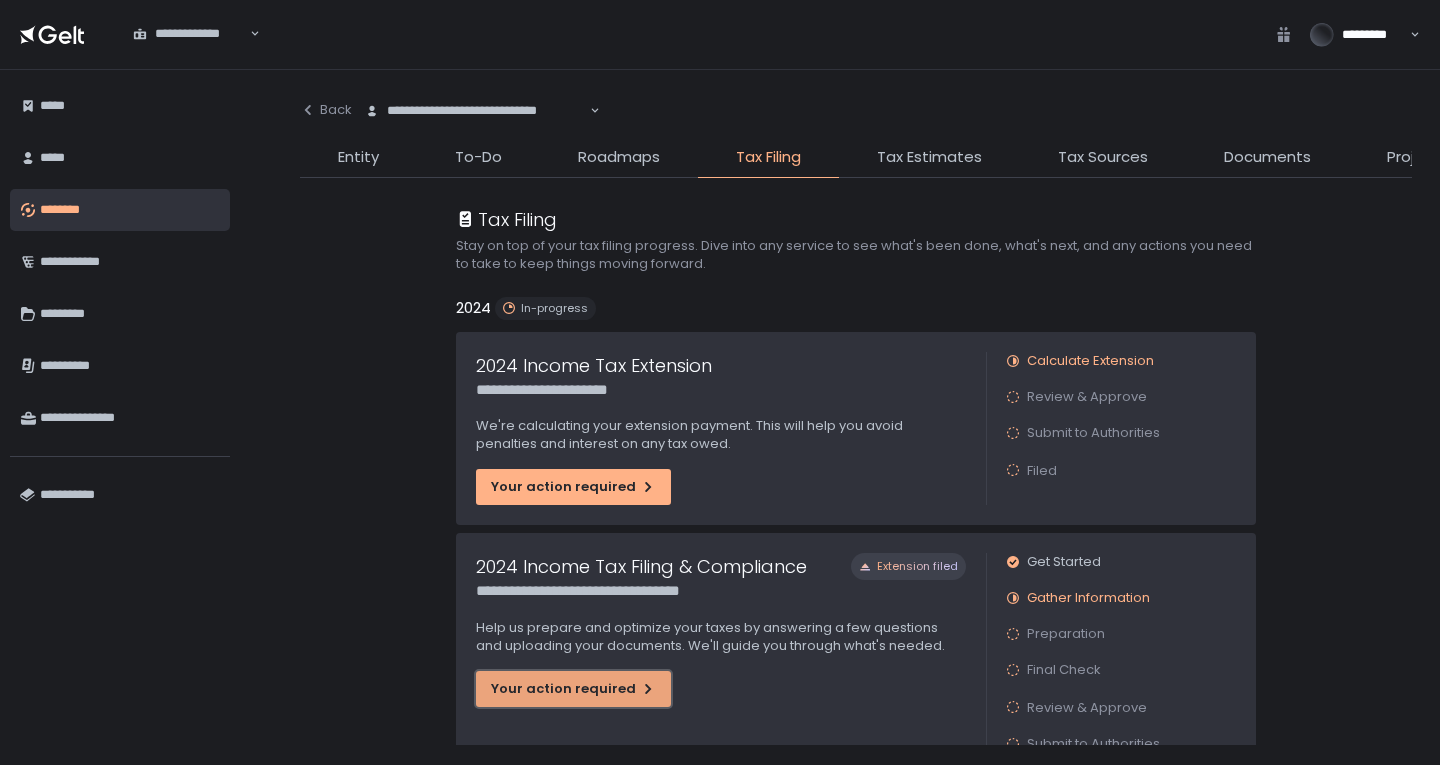 click on "Your action required" 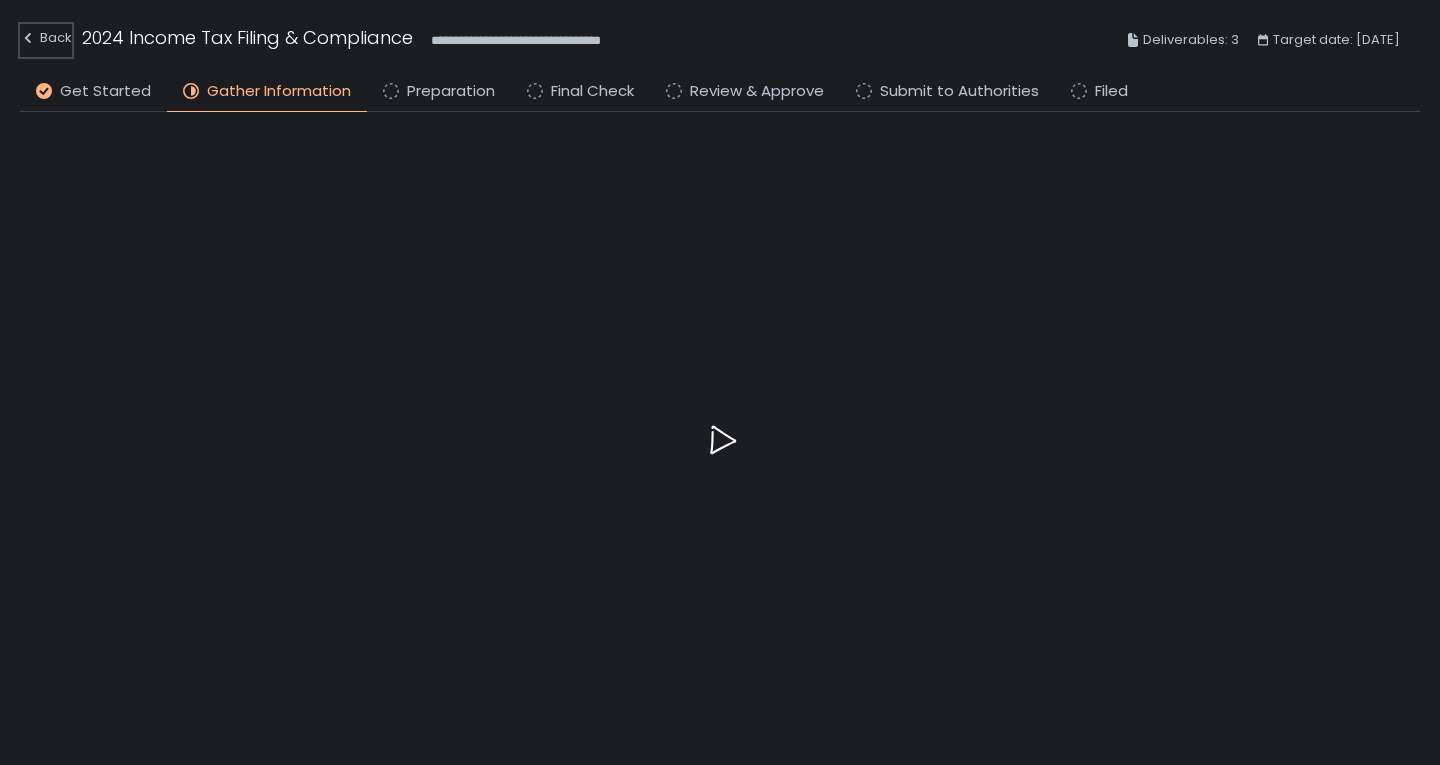 click on "Back" 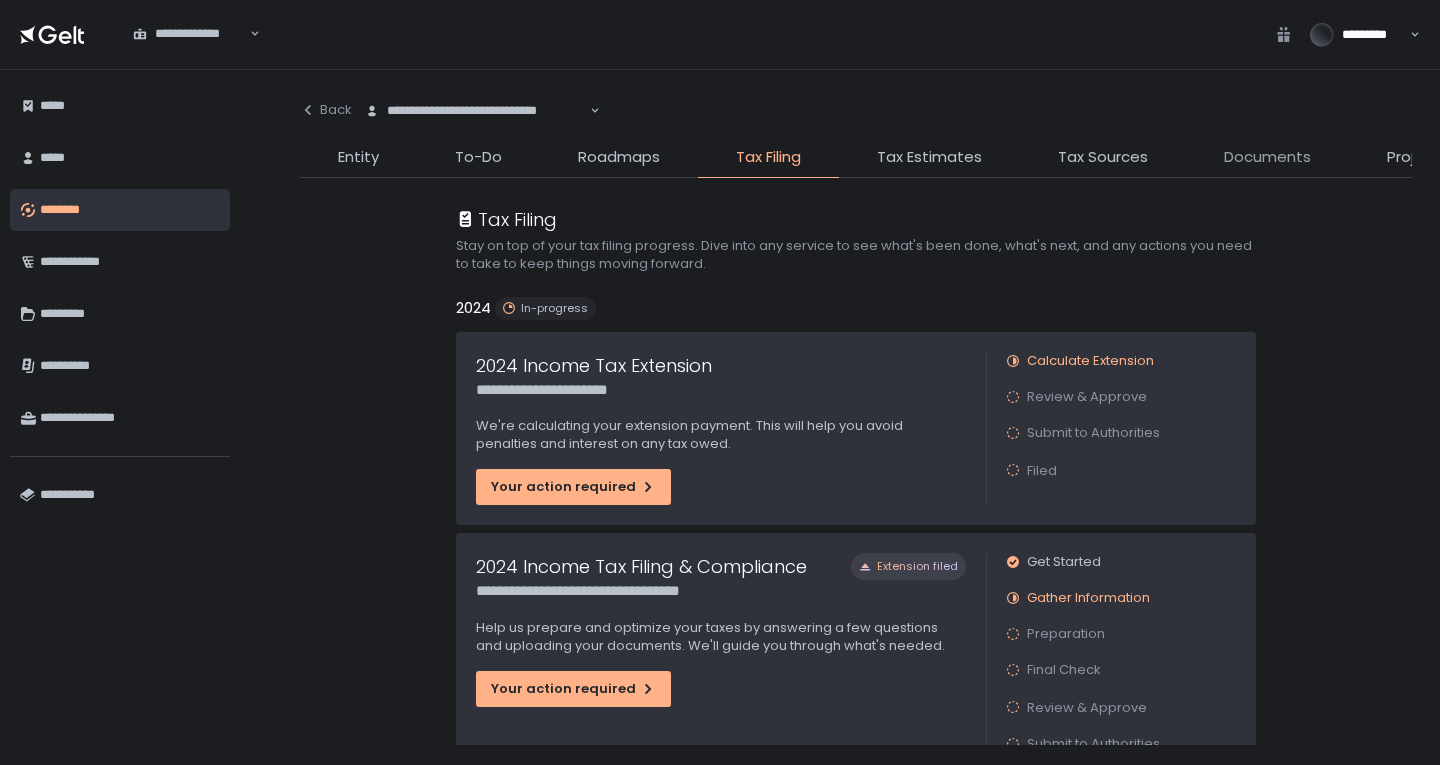 click on "Documents" at bounding box center [1267, 157] 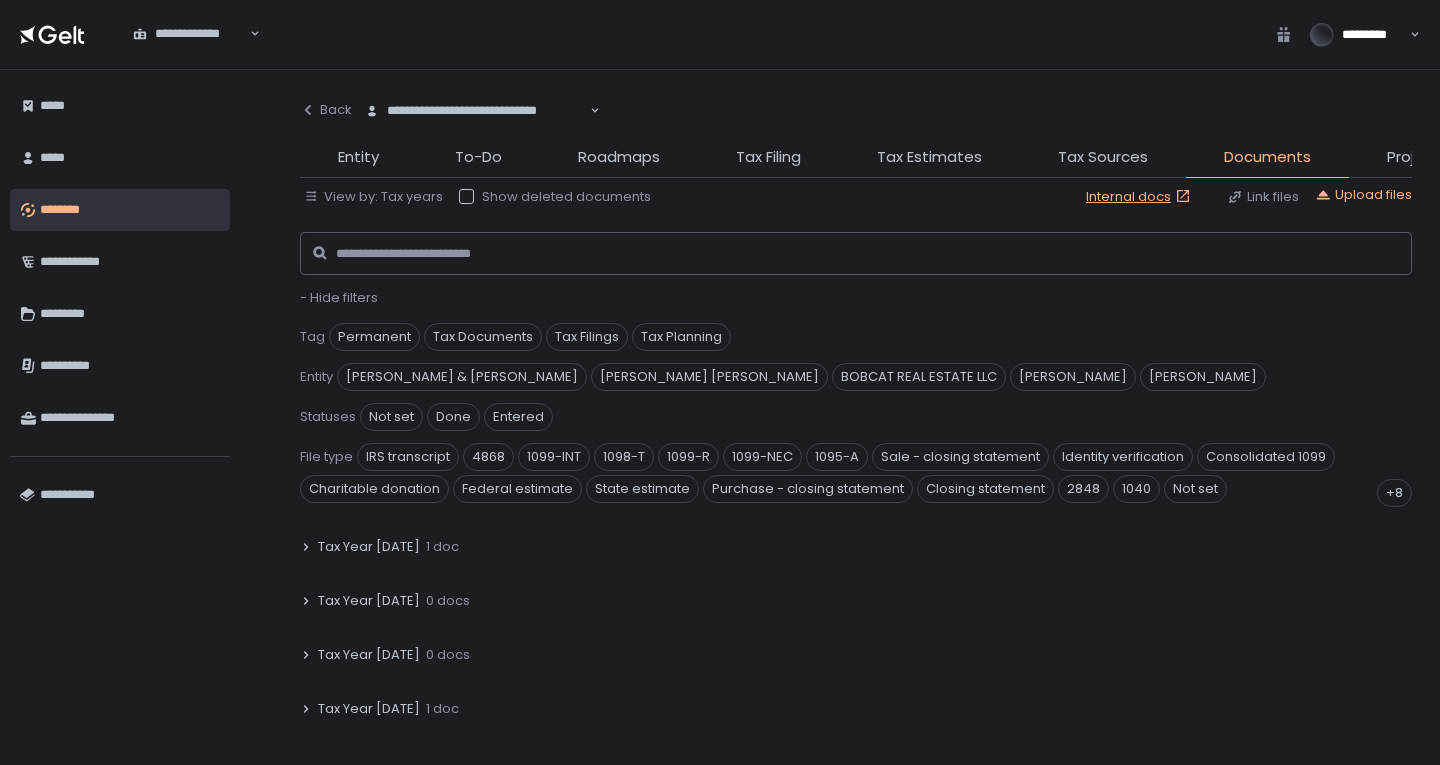 scroll, scrollTop: 400, scrollLeft: 0, axis: vertical 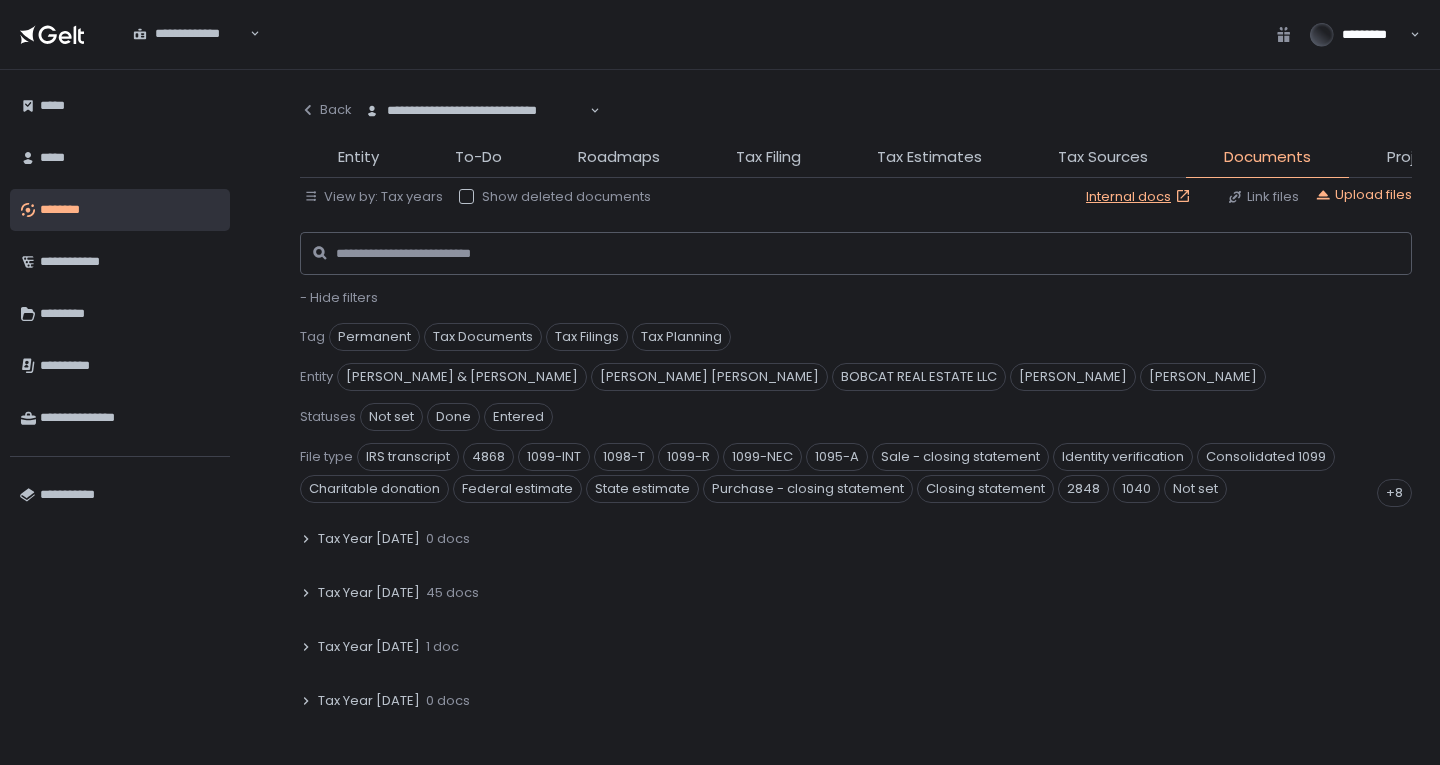 click on "45 docs" 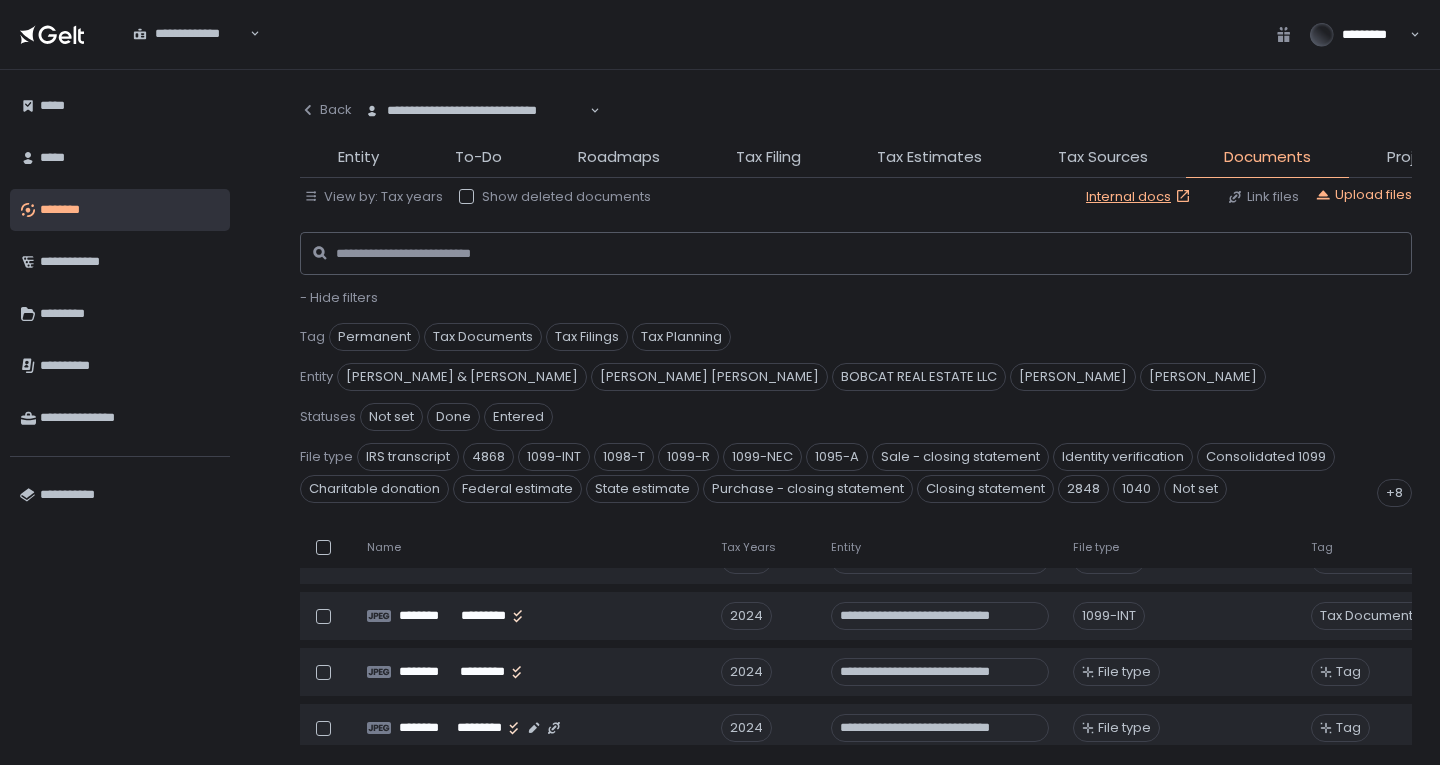 scroll, scrollTop: 800, scrollLeft: 0, axis: vertical 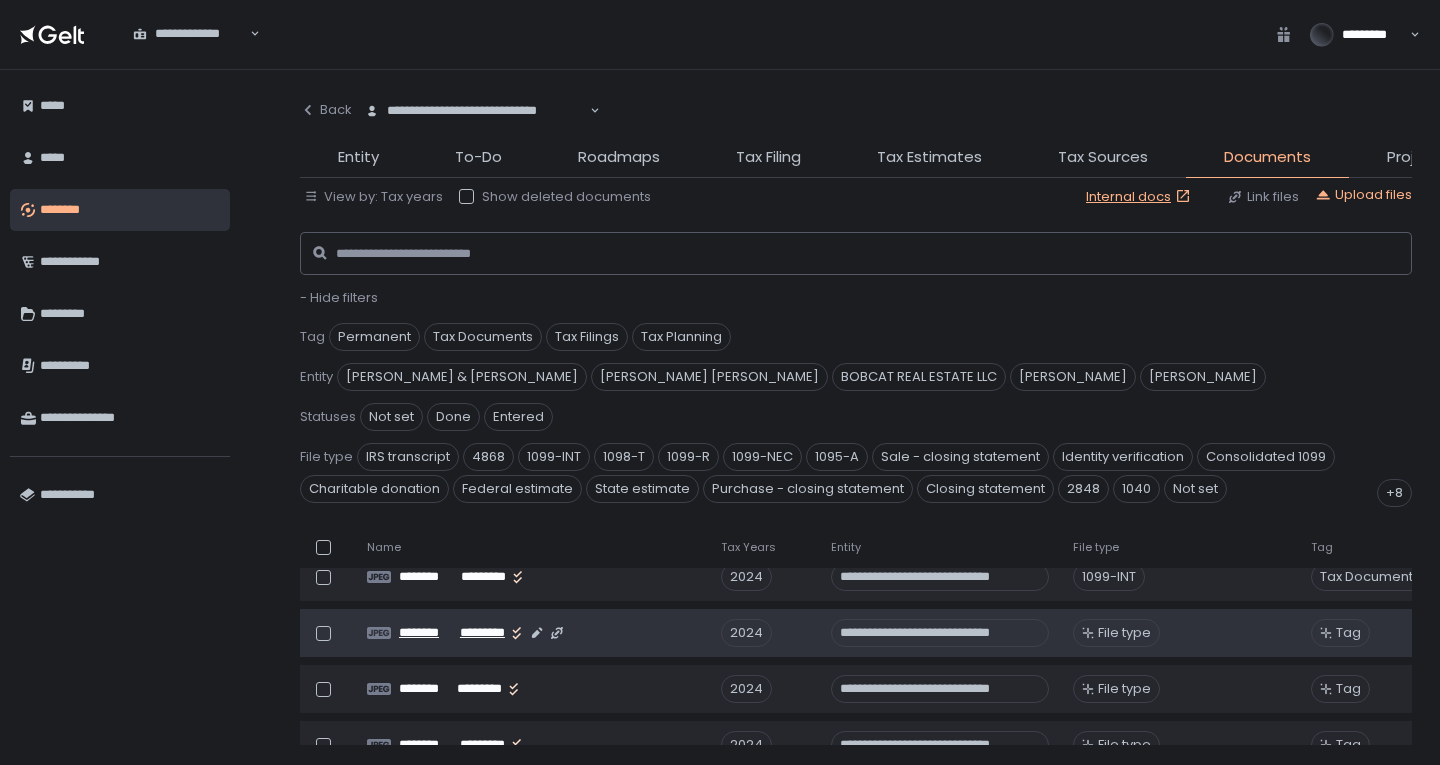 click on "********" at bounding box center [427, 633] 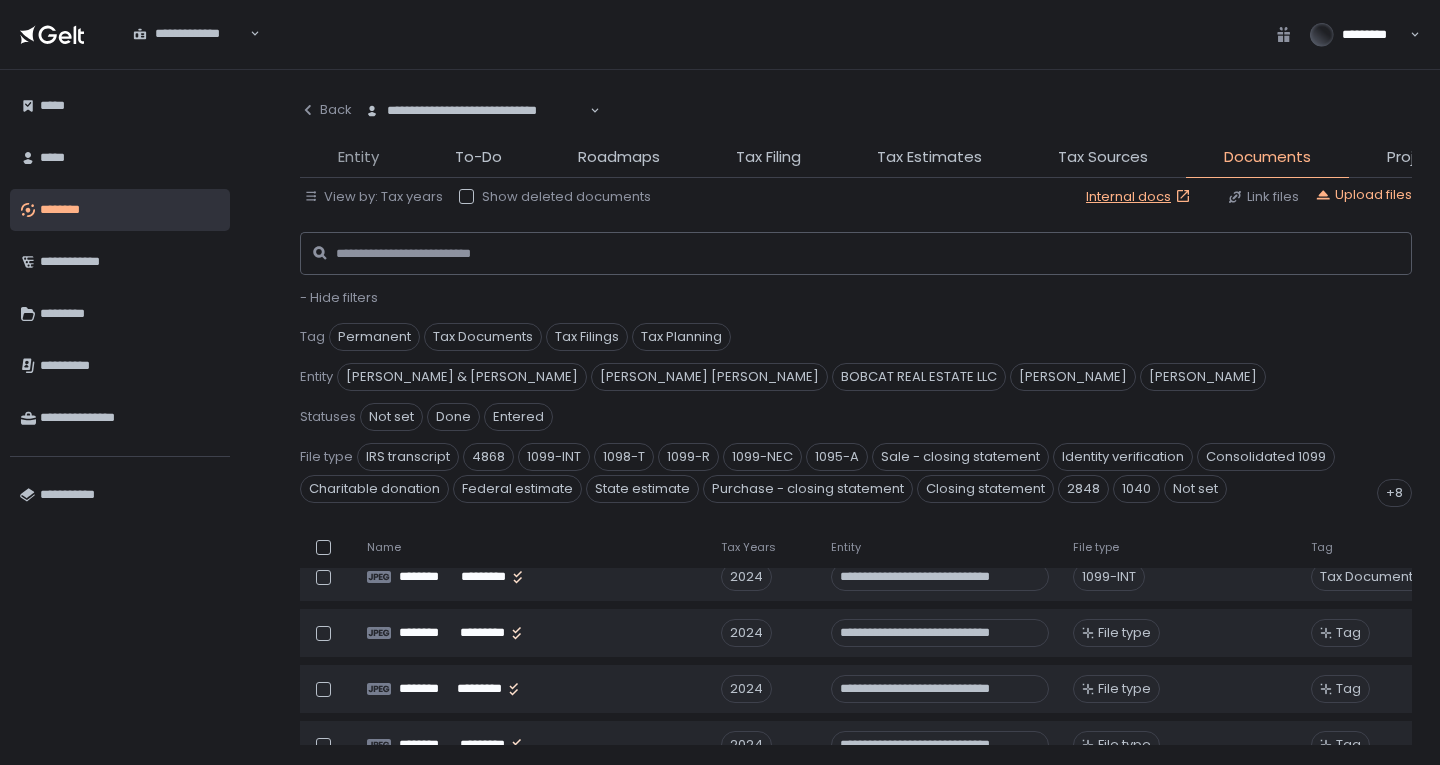click on "Entity" at bounding box center (358, 157) 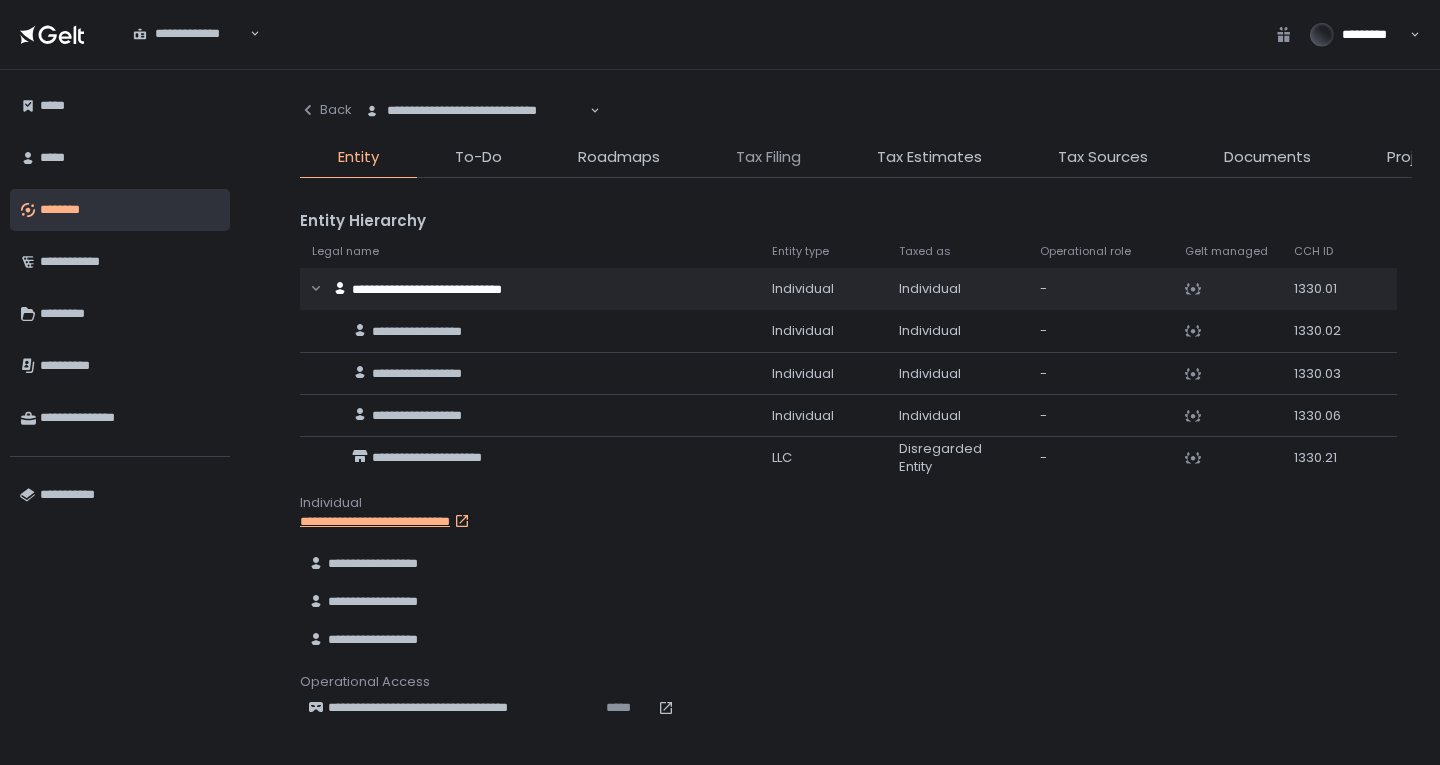 click on "Tax Filing" at bounding box center (768, 157) 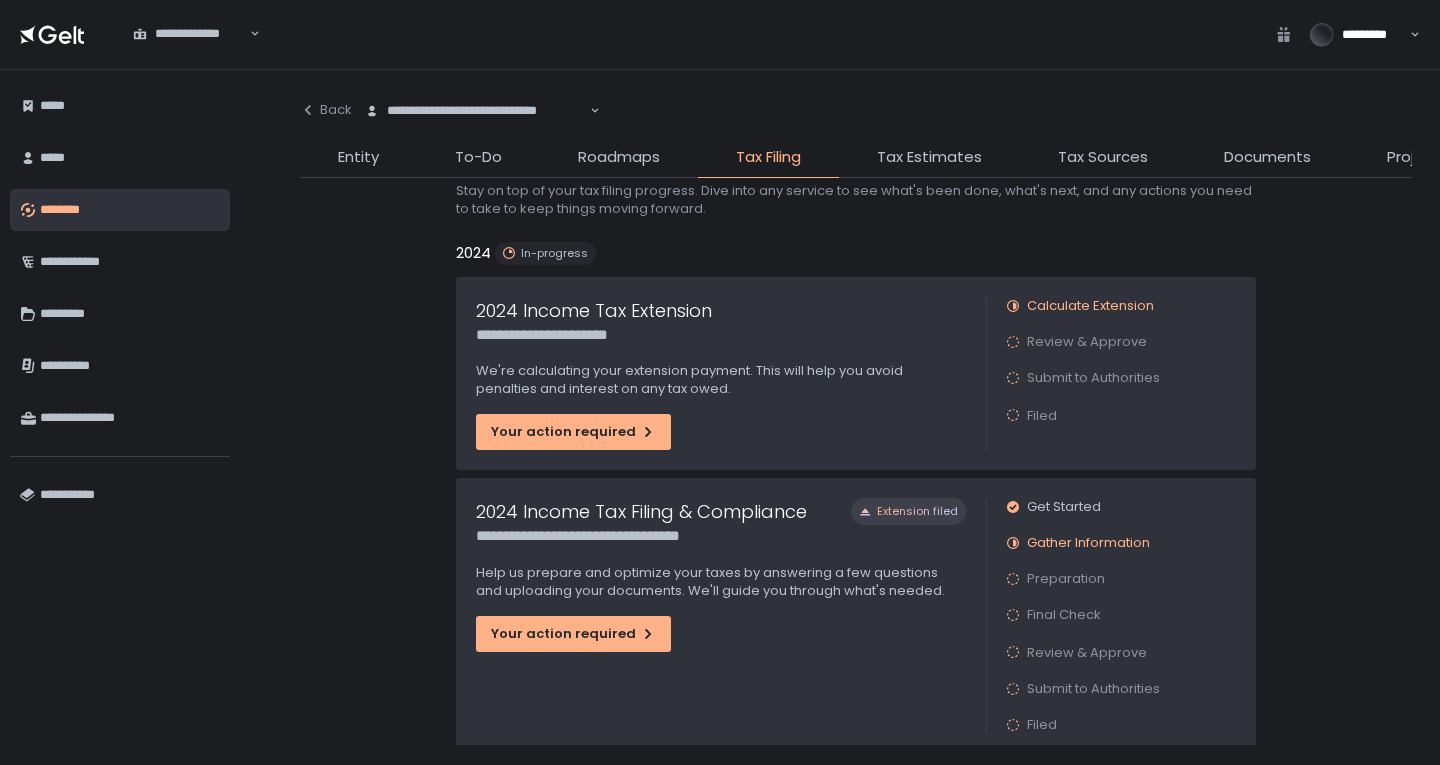 scroll, scrollTop: 200, scrollLeft: 0, axis: vertical 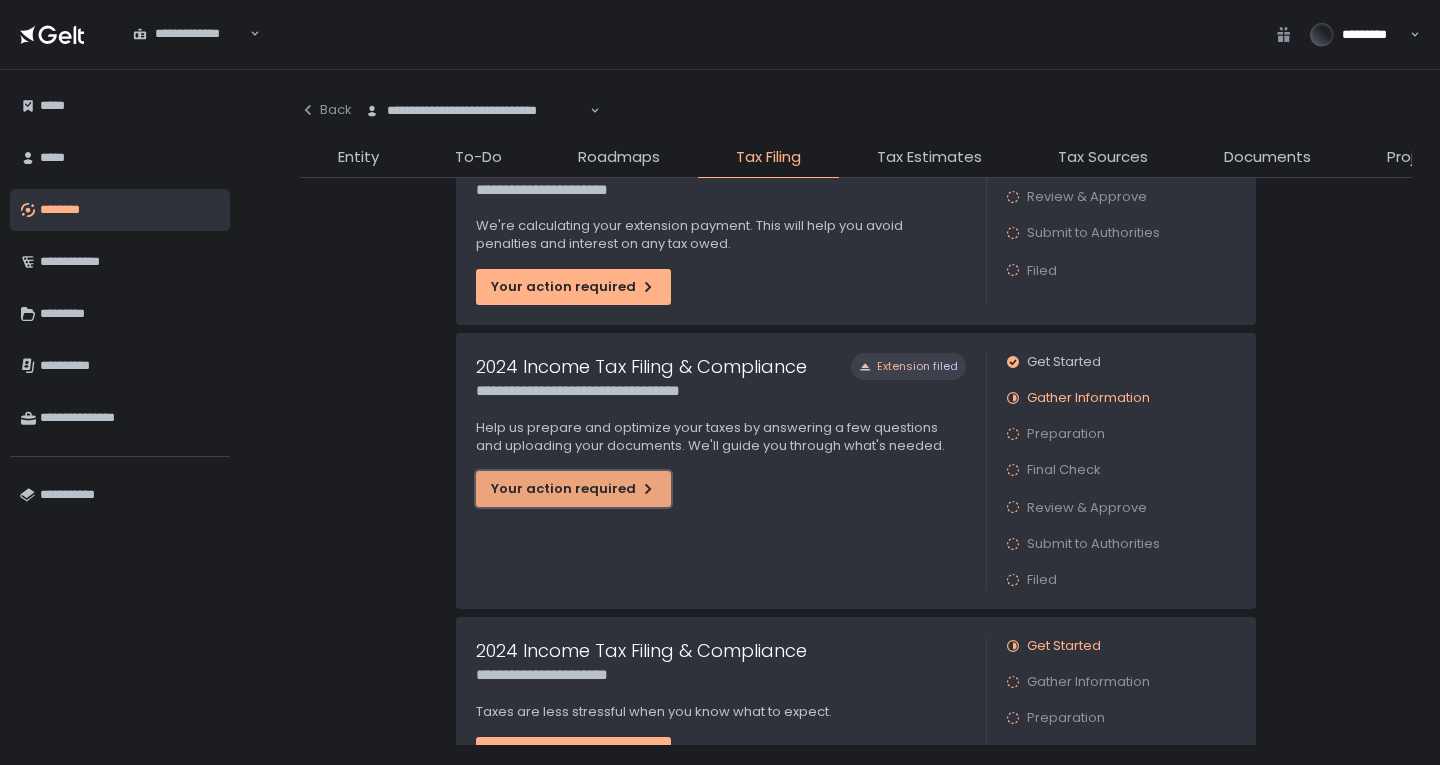 click on "Your action required" 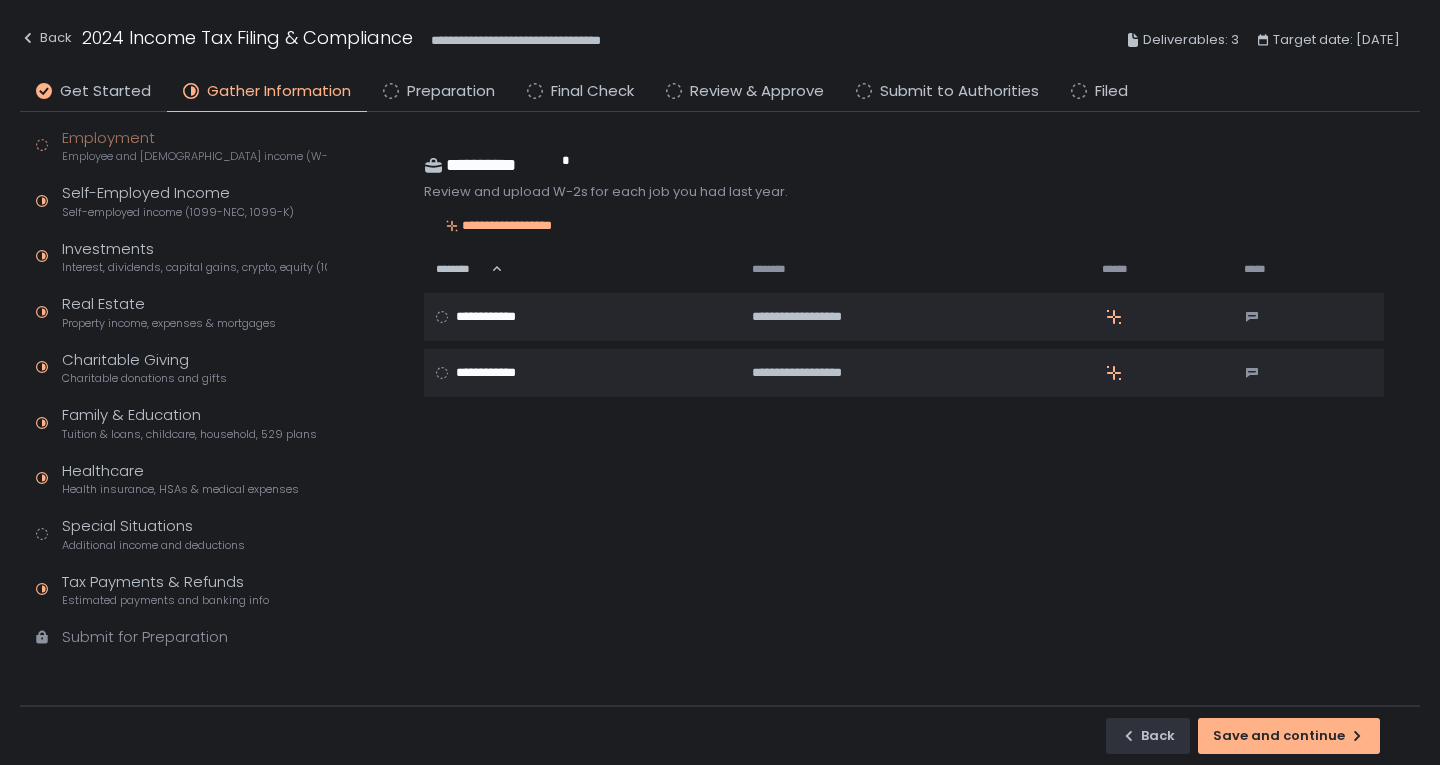 scroll, scrollTop: 122, scrollLeft: 0, axis: vertical 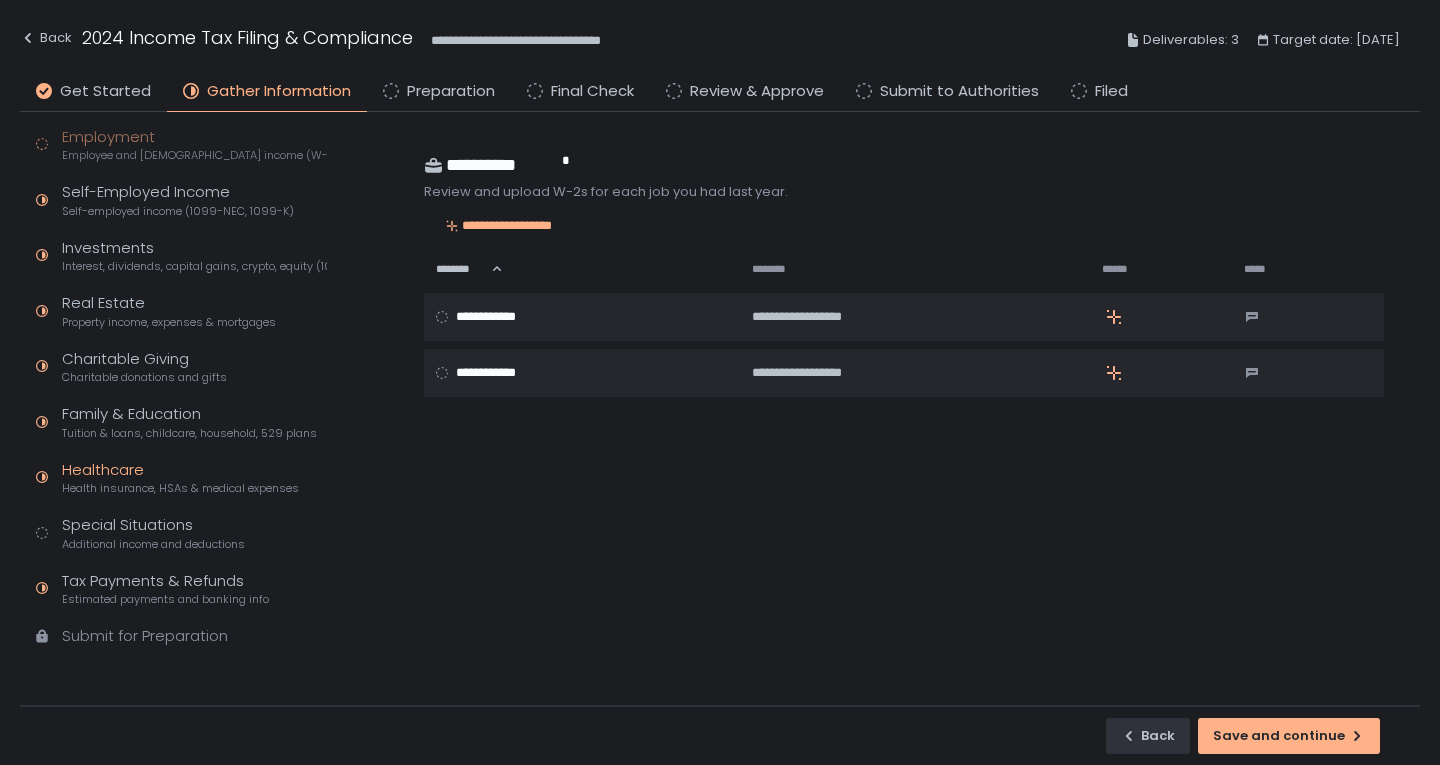 click on "Health insurance, HSAs & medical expenses" 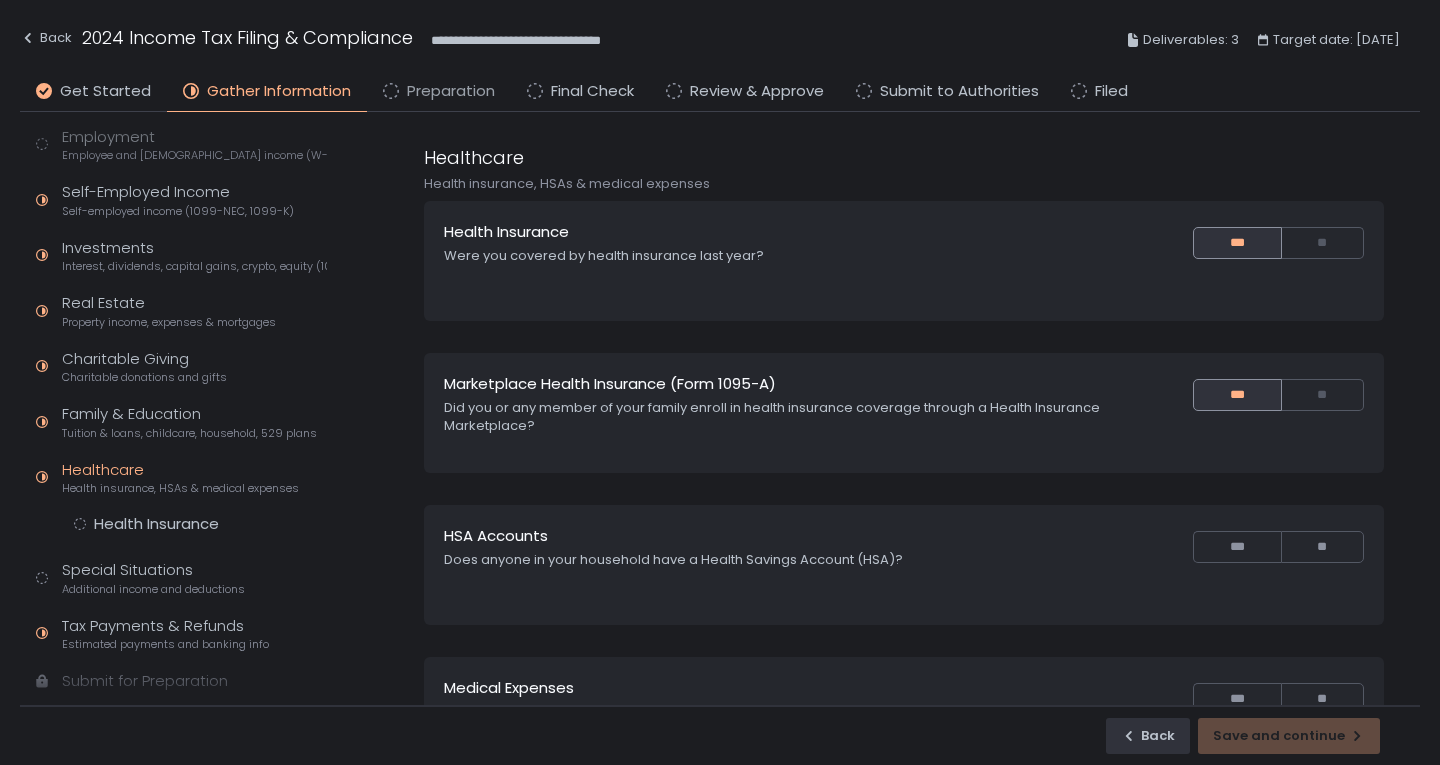 click on "Preparation" at bounding box center (451, 91) 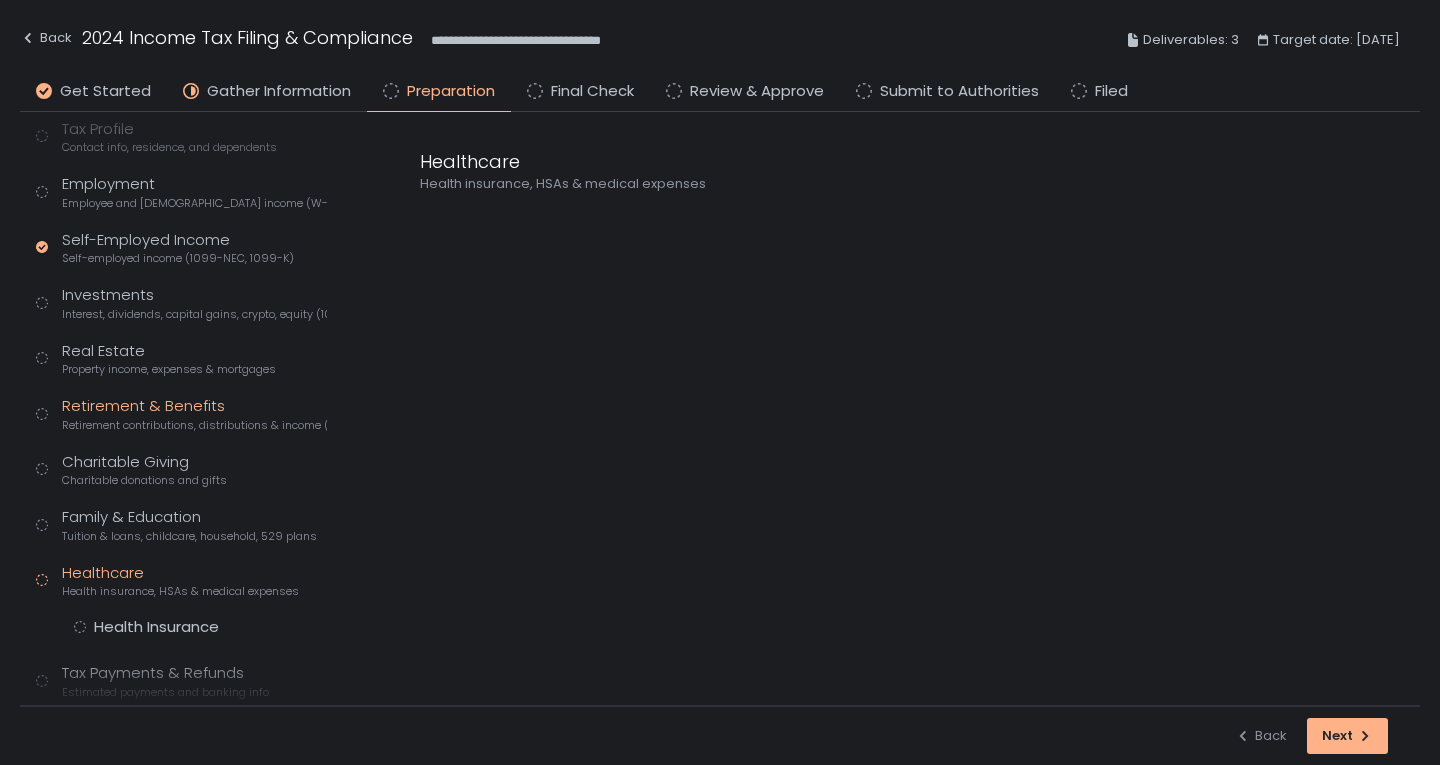 scroll, scrollTop: 297, scrollLeft: 0, axis: vertical 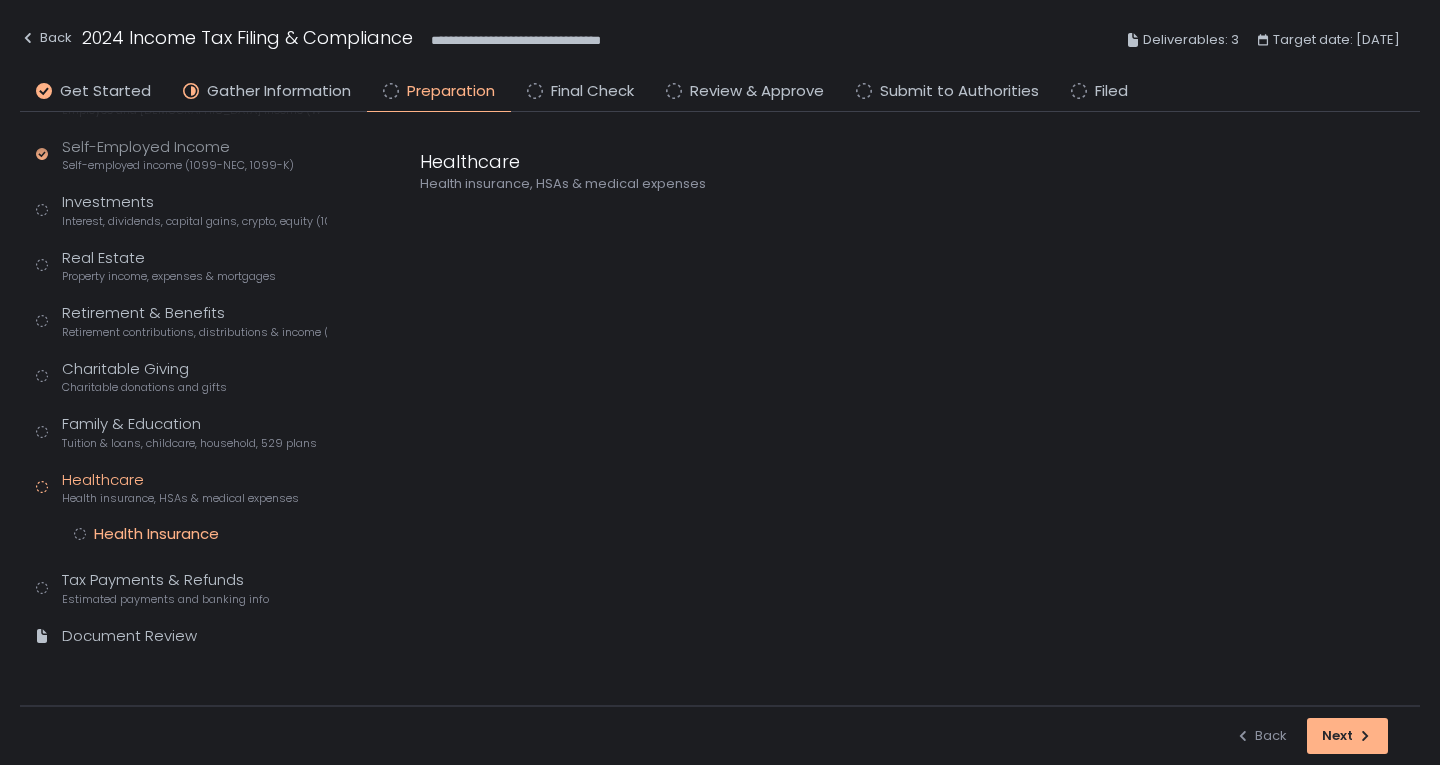 click on "Health Insurance" 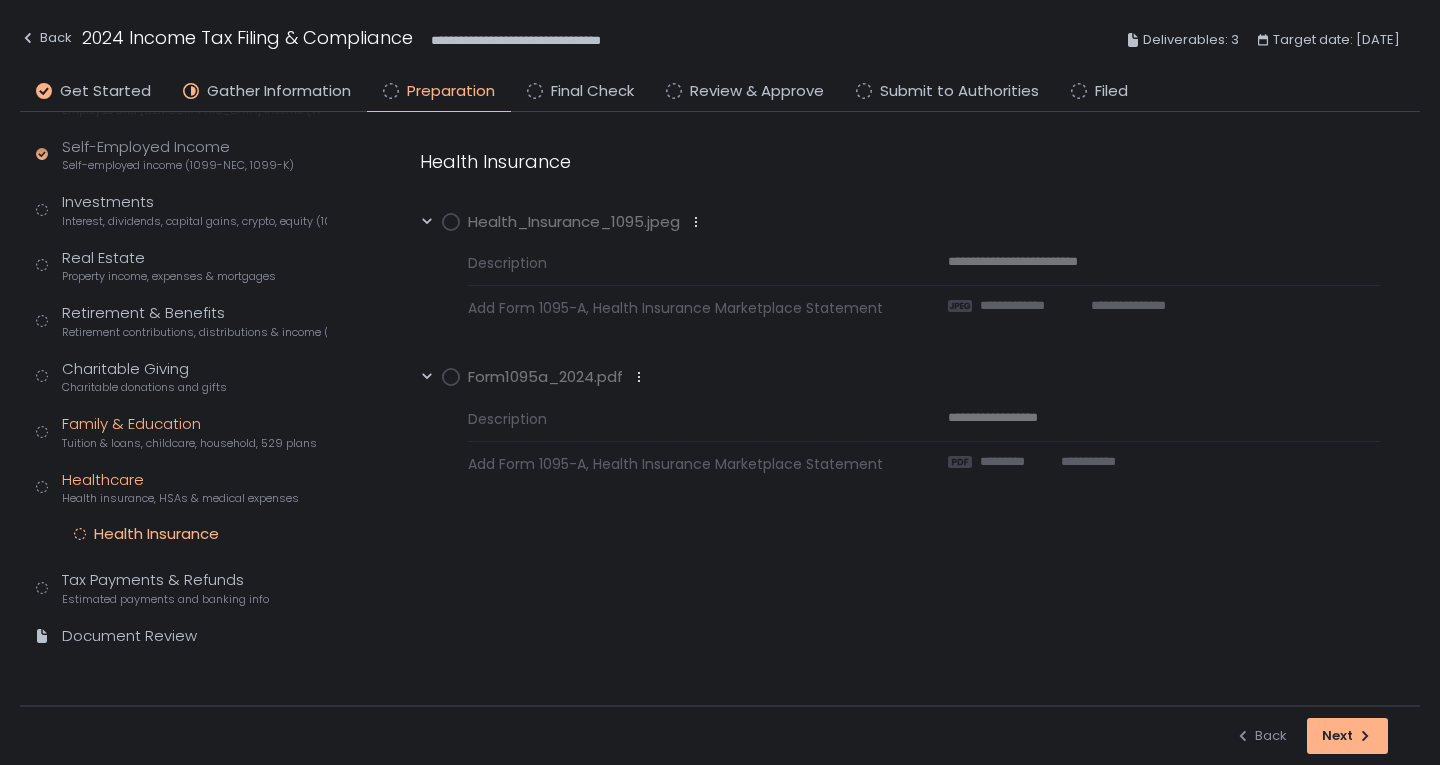 click on "Family & Education Tuition & loans, childcare, household, 529 plans" 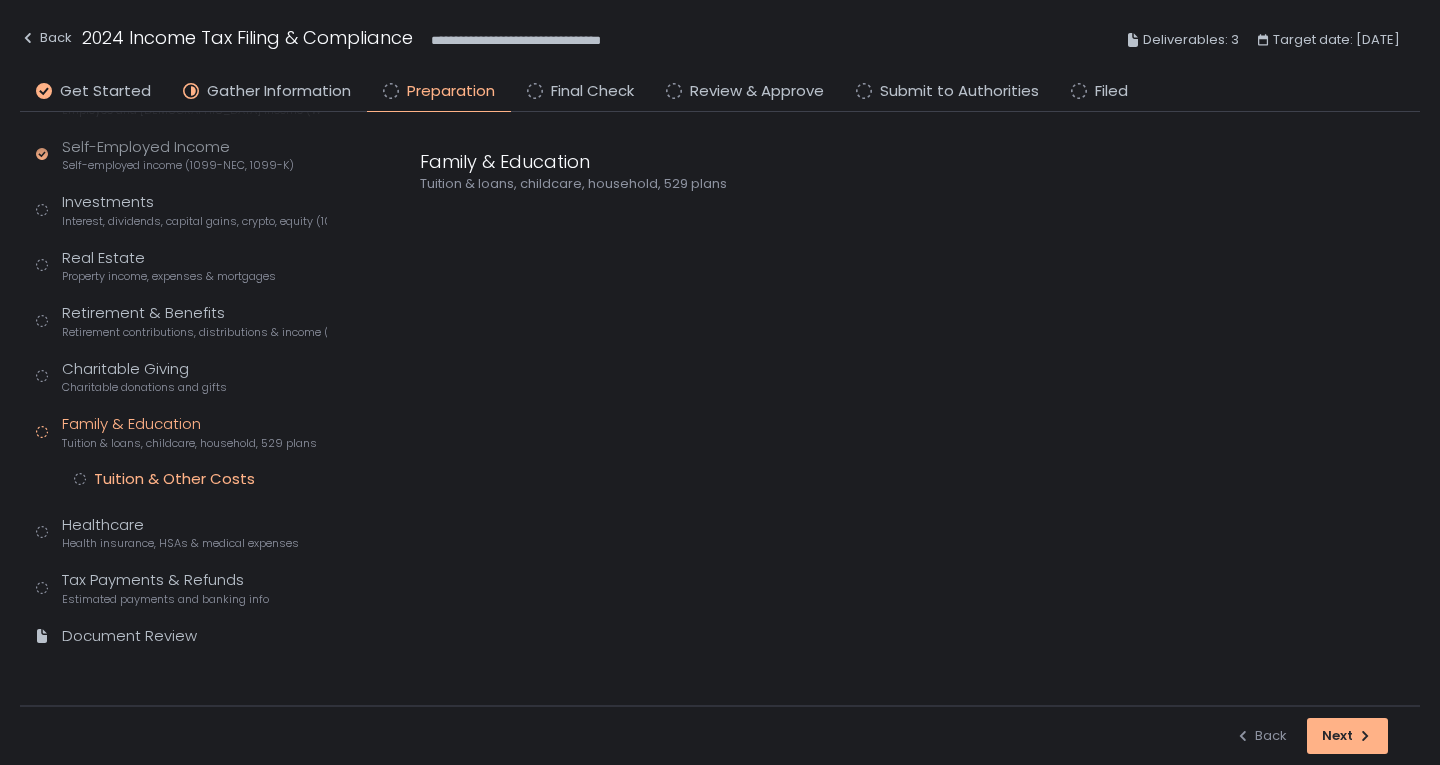 click on "Tuition & Other Costs" 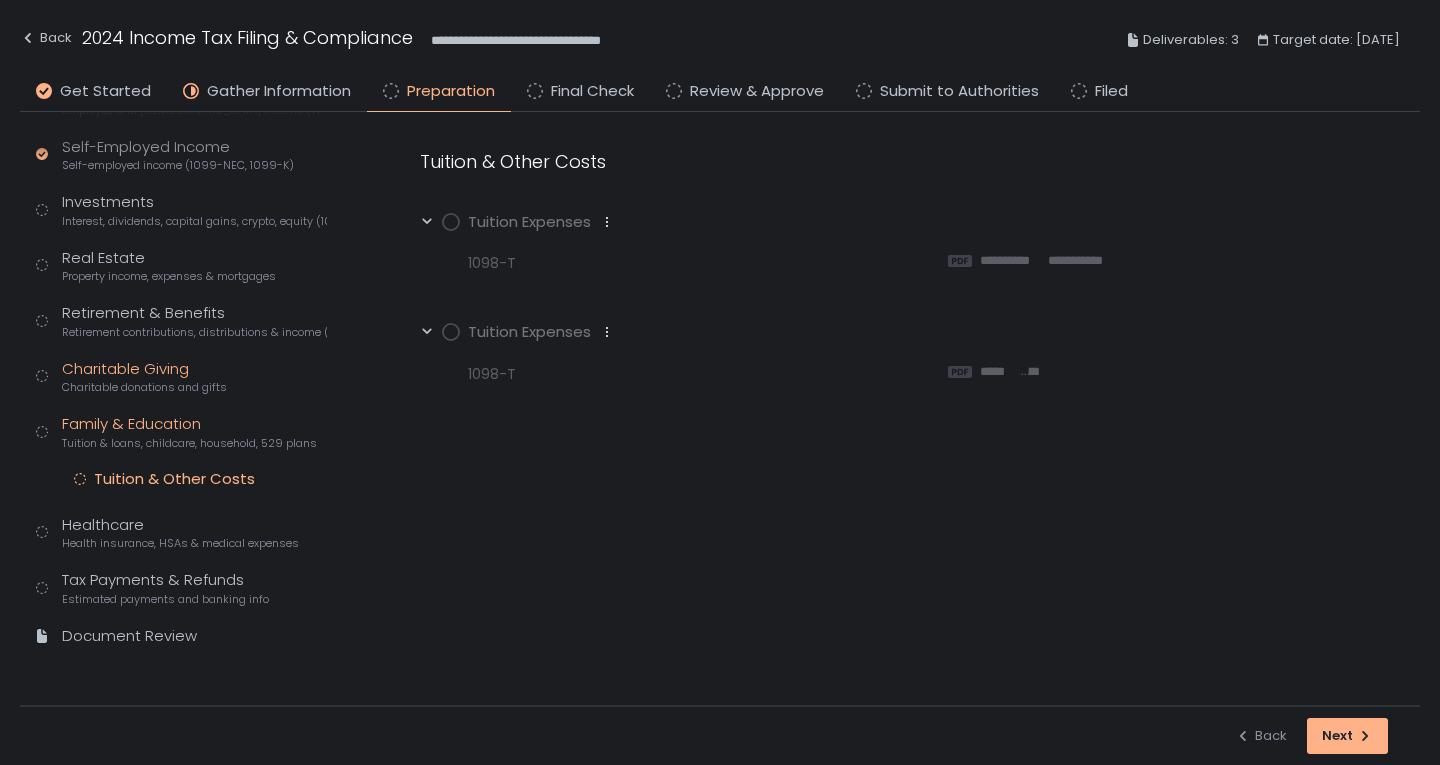 click on "Charitable Giving Charitable donations and gifts" 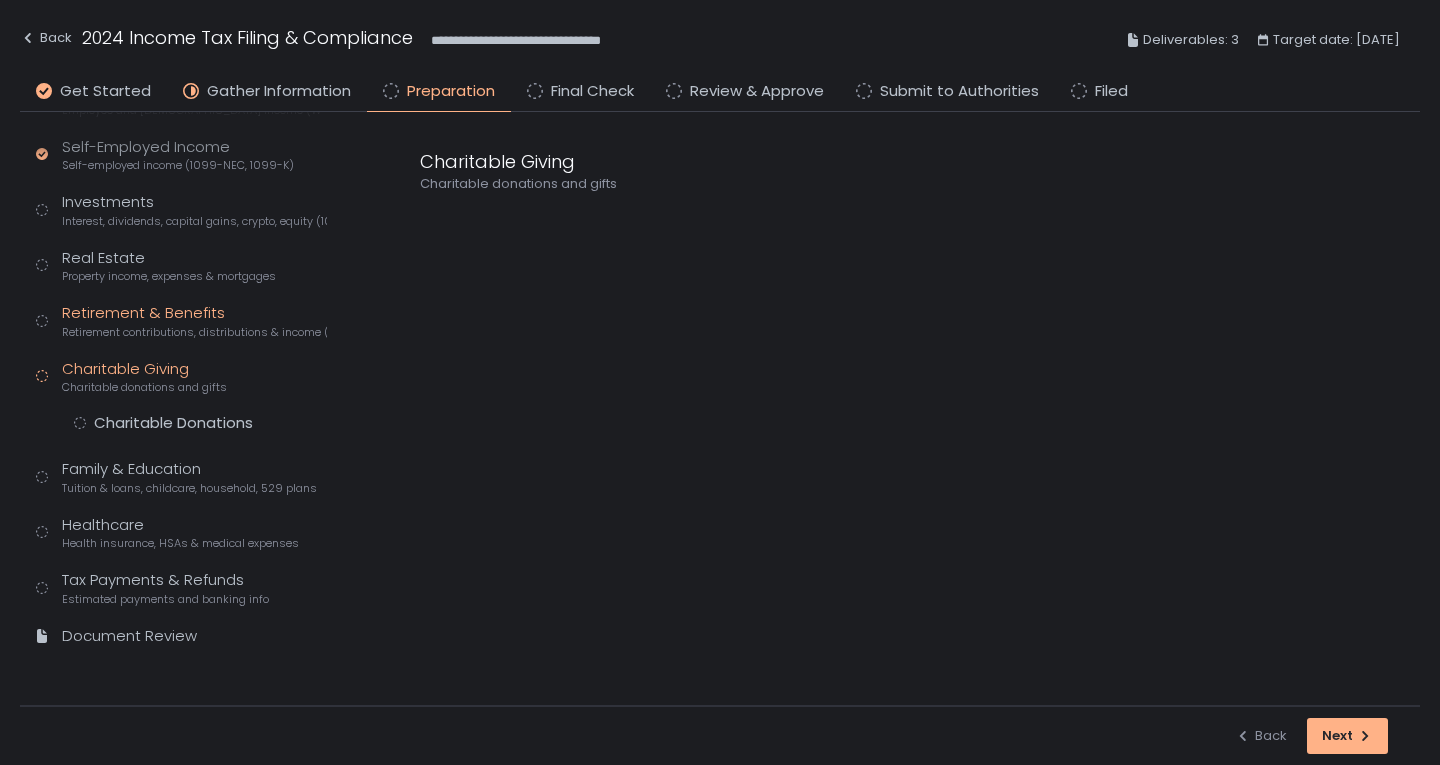 click on "Retirement & Benefits Retirement contributions, distributions & income (1099-R, 5498)" 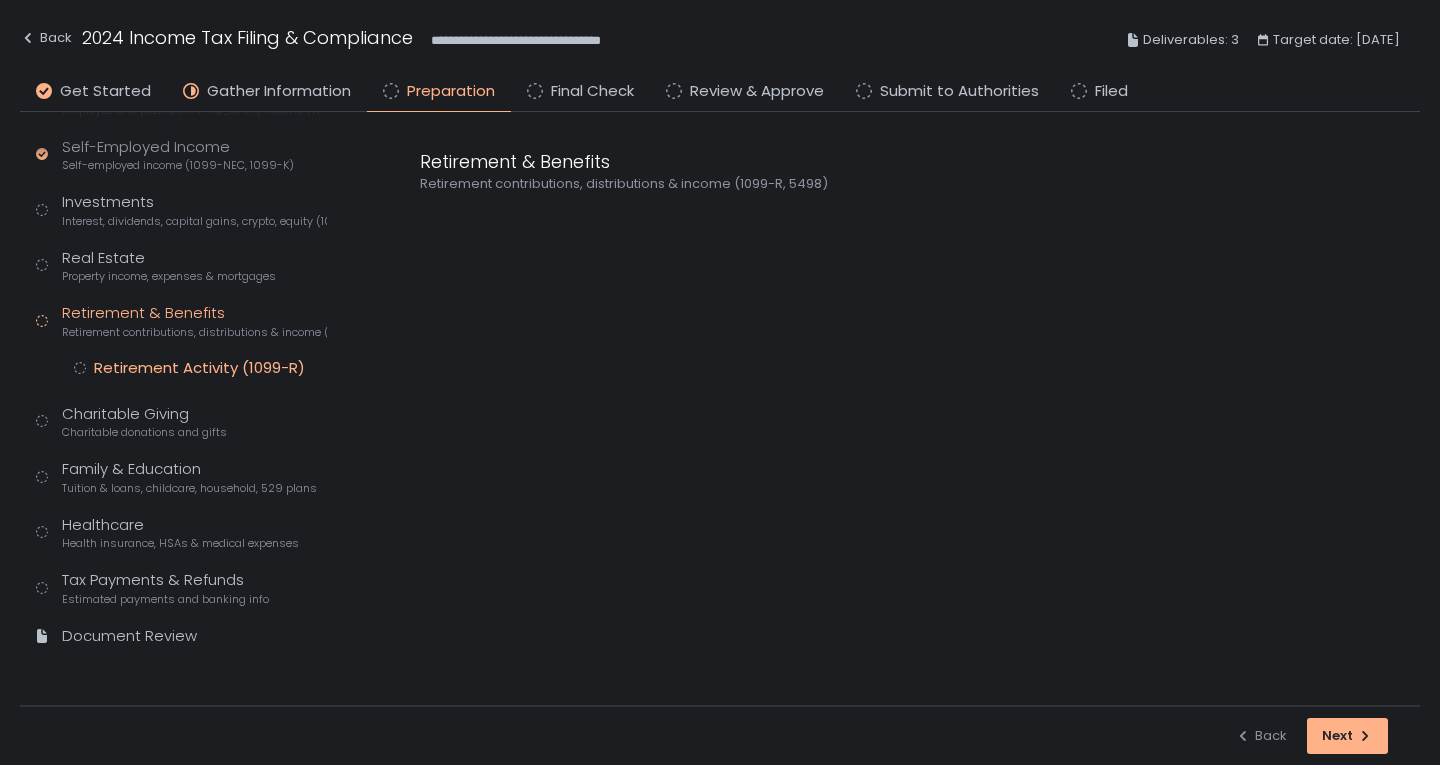 click on "Retirement Activity (1099-R)" 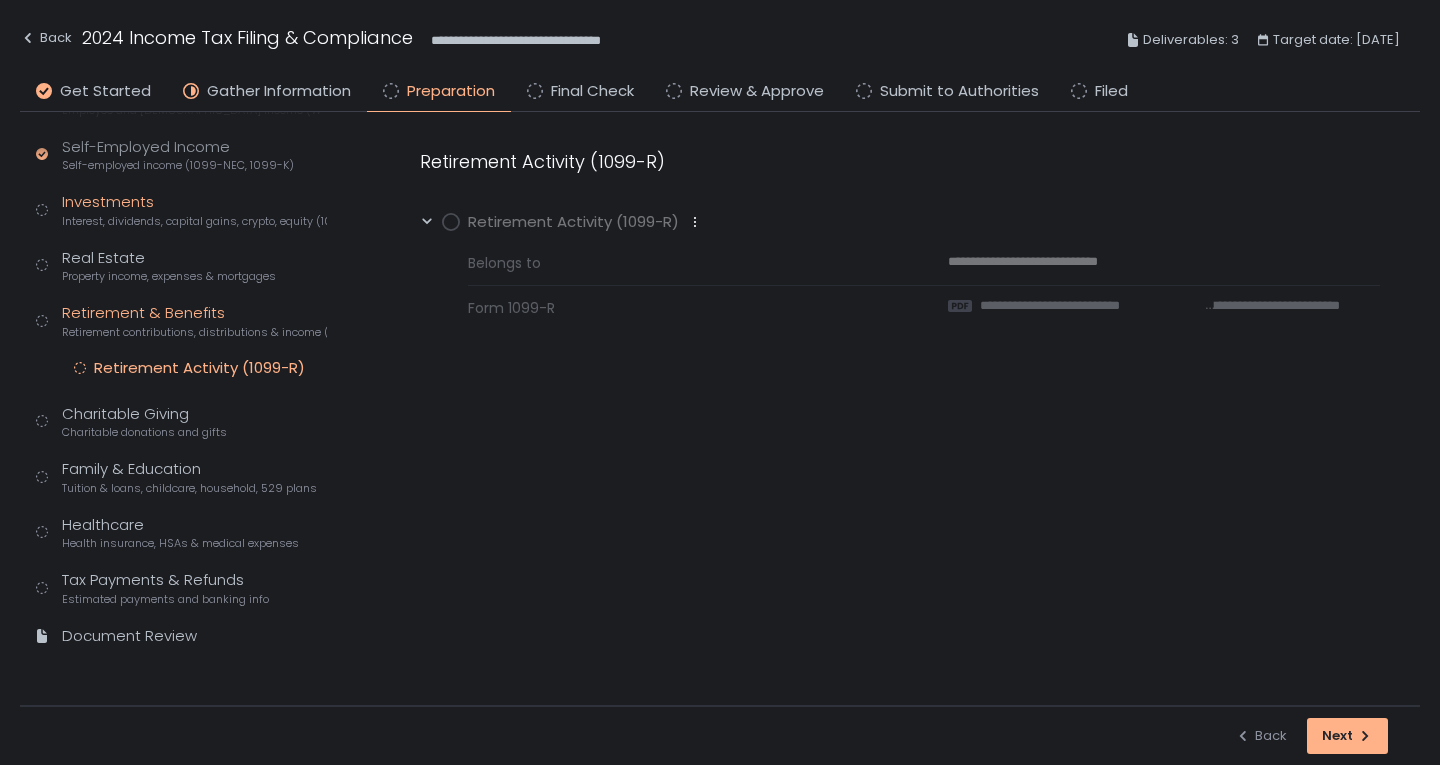 scroll, scrollTop: 0, scrollLeft: 0, axis: both 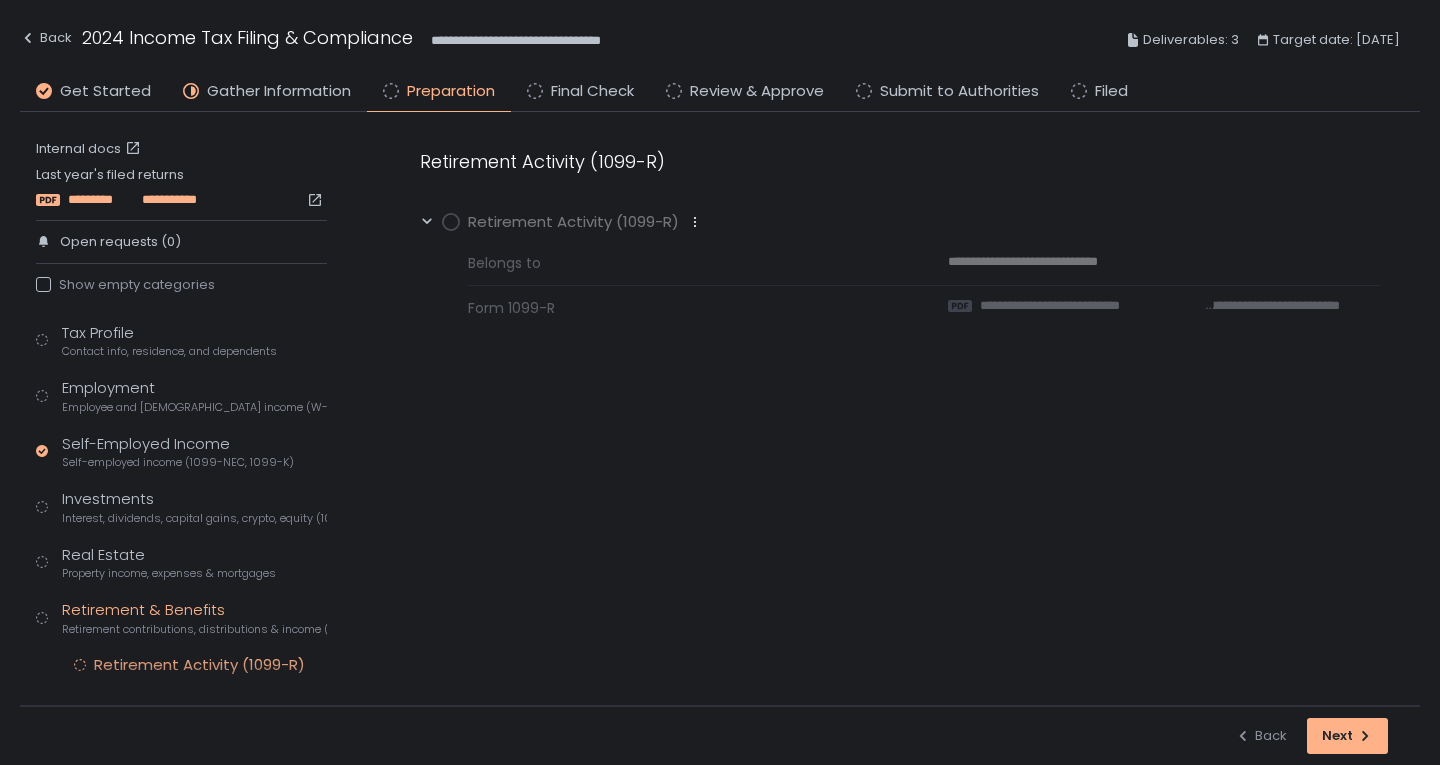 click on "**********" at bounding box center [167, 200] 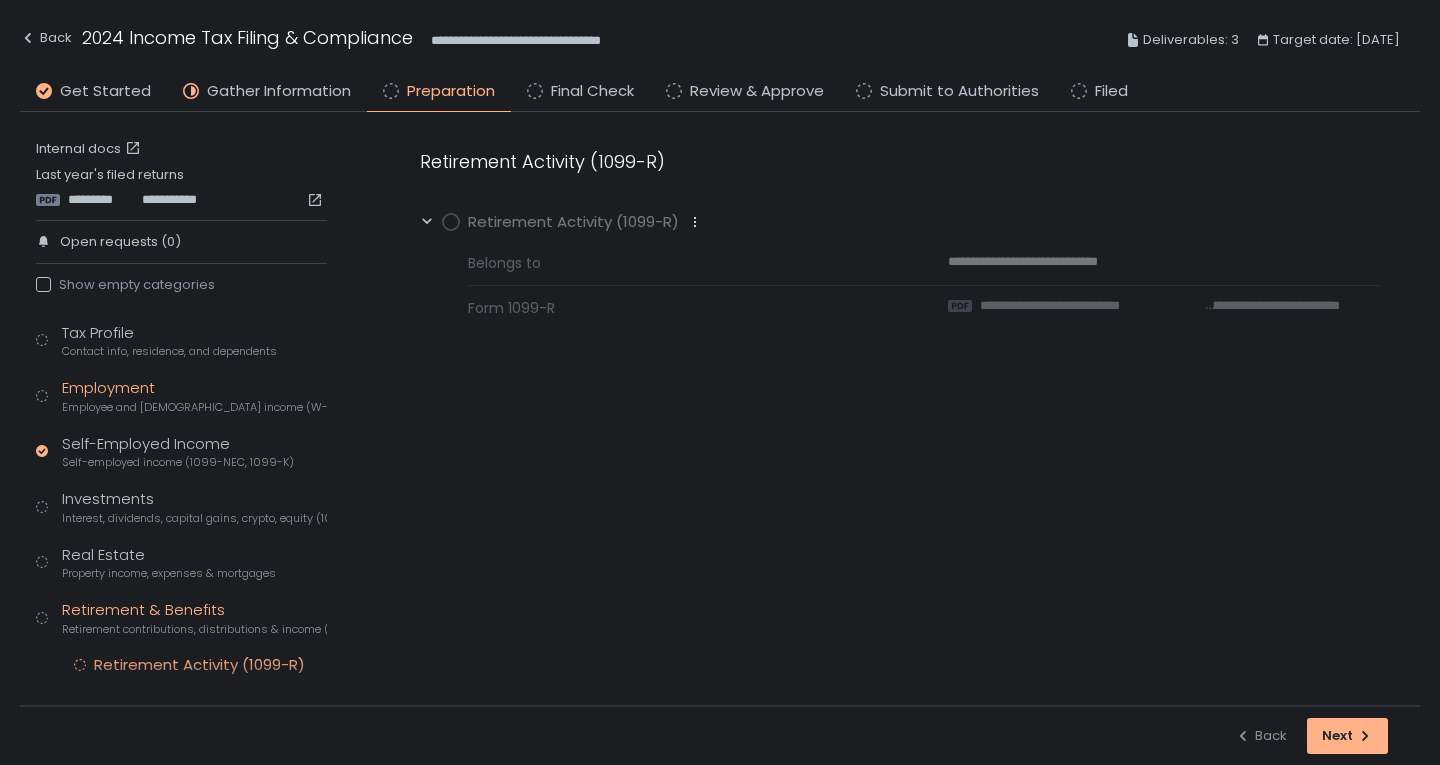 click on "Employment Employee and [DEMOGRAPHIC_DATA] income (W-2s)" 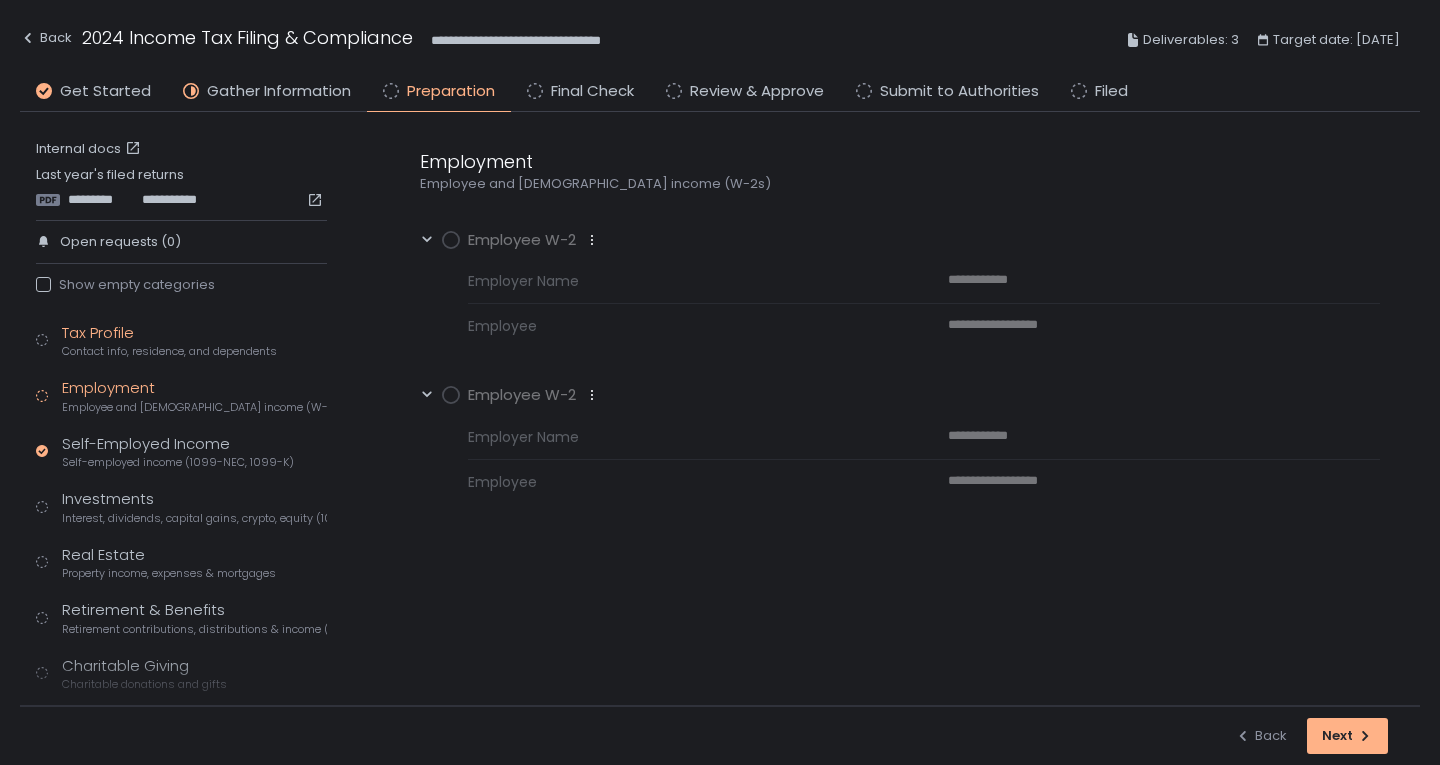 click on "Contact info, residence, and dependents" 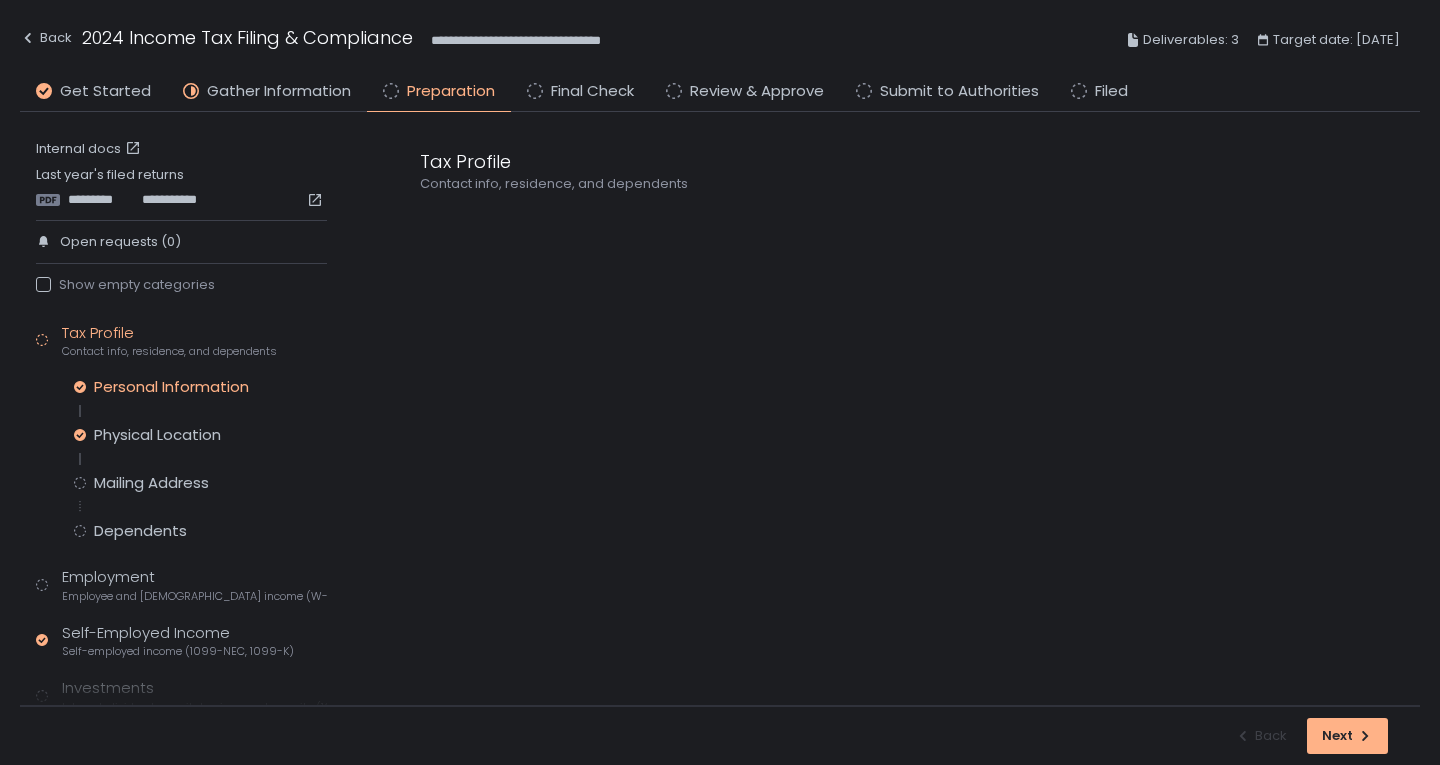 click on "Personal Information" 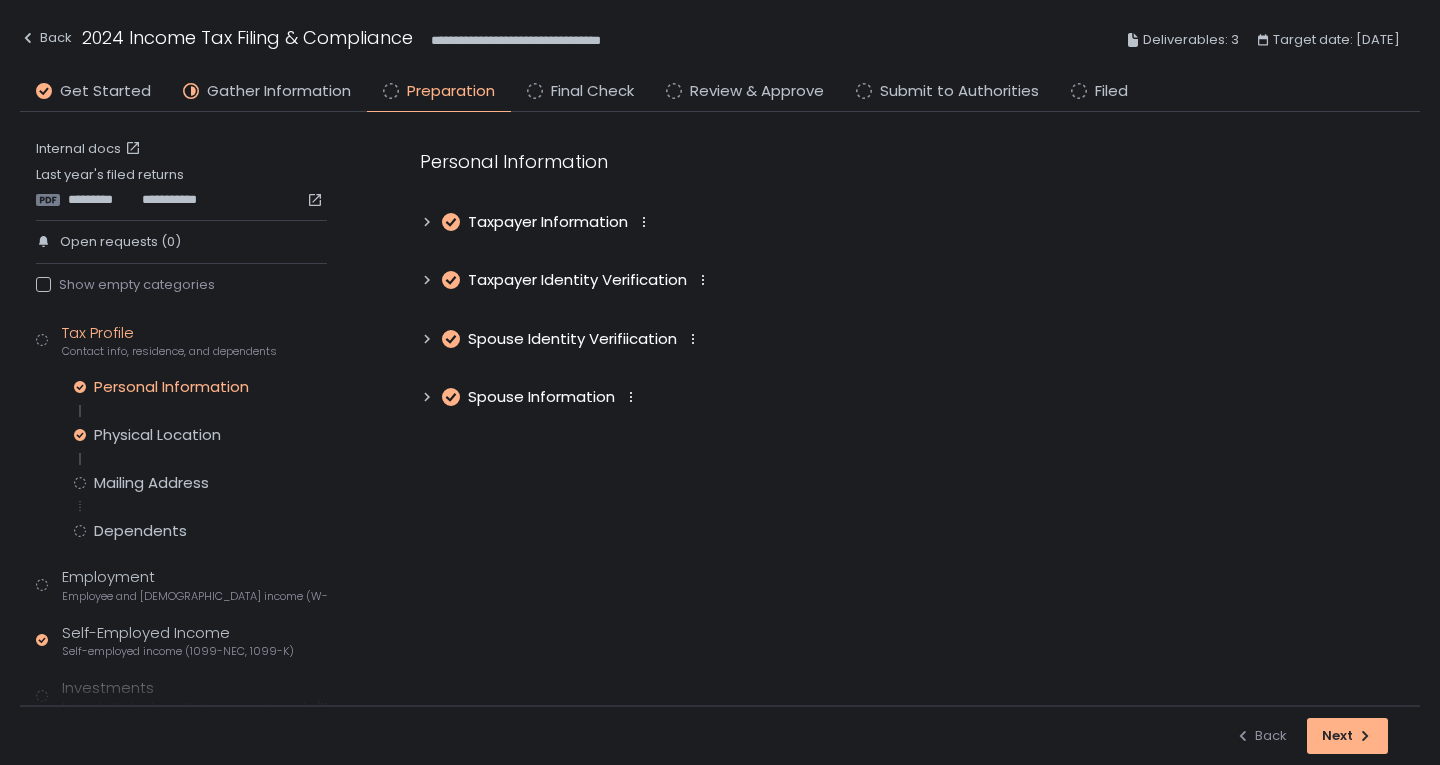 click on "Taxpayer Information" at bounding box center [548, 222] 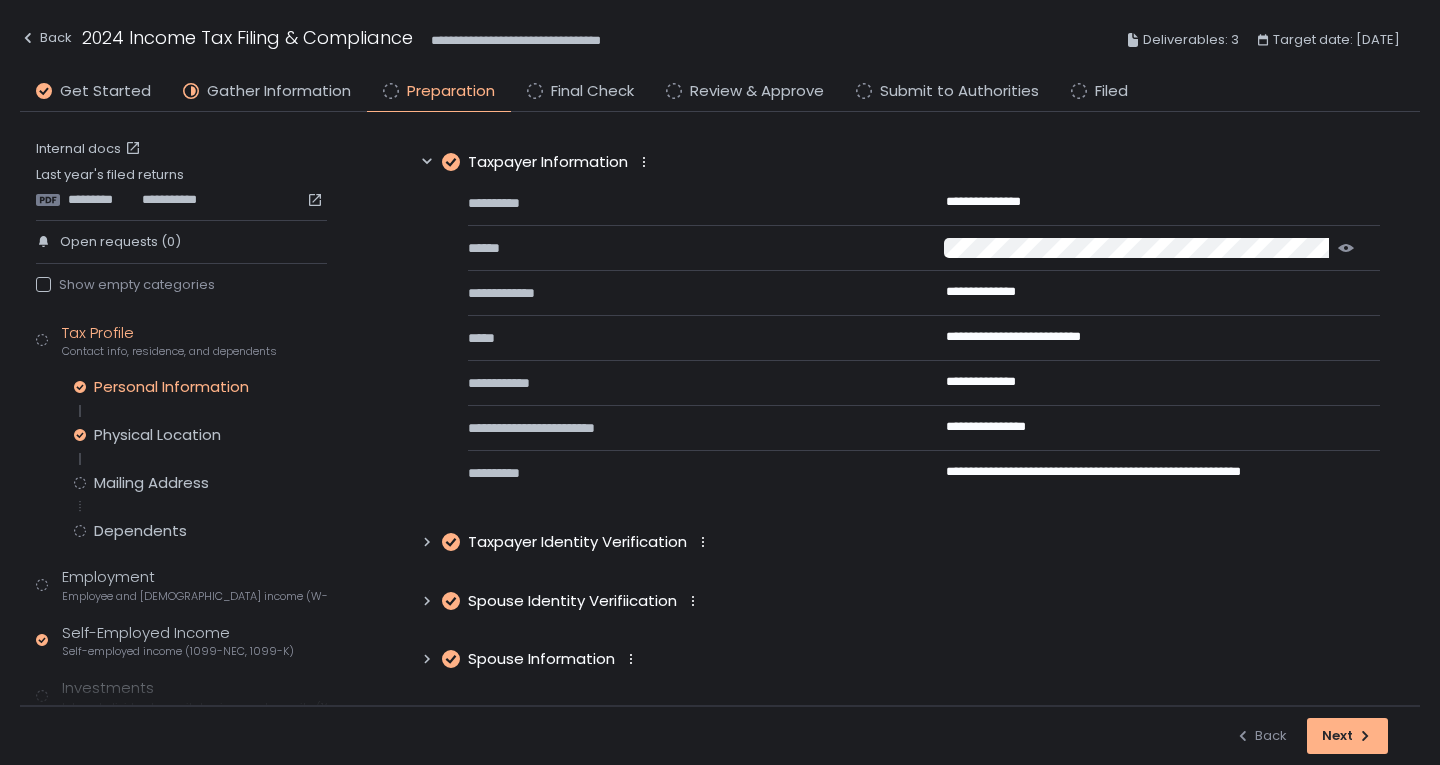 scroll, scrollTop: 61, scrollLeft: 0, axis: vertical 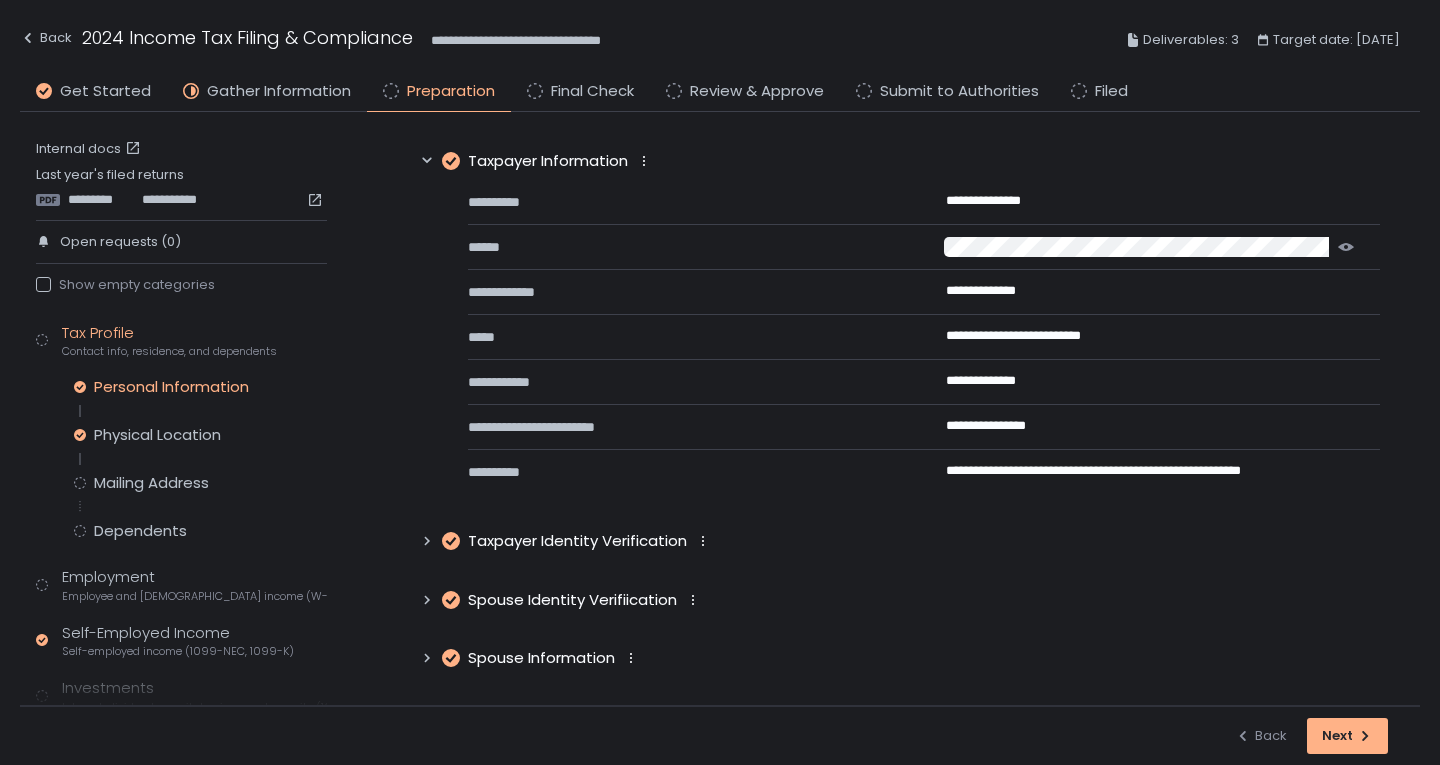 click on "Spouse Identity Verifiication" at bounding box center [572, 600] 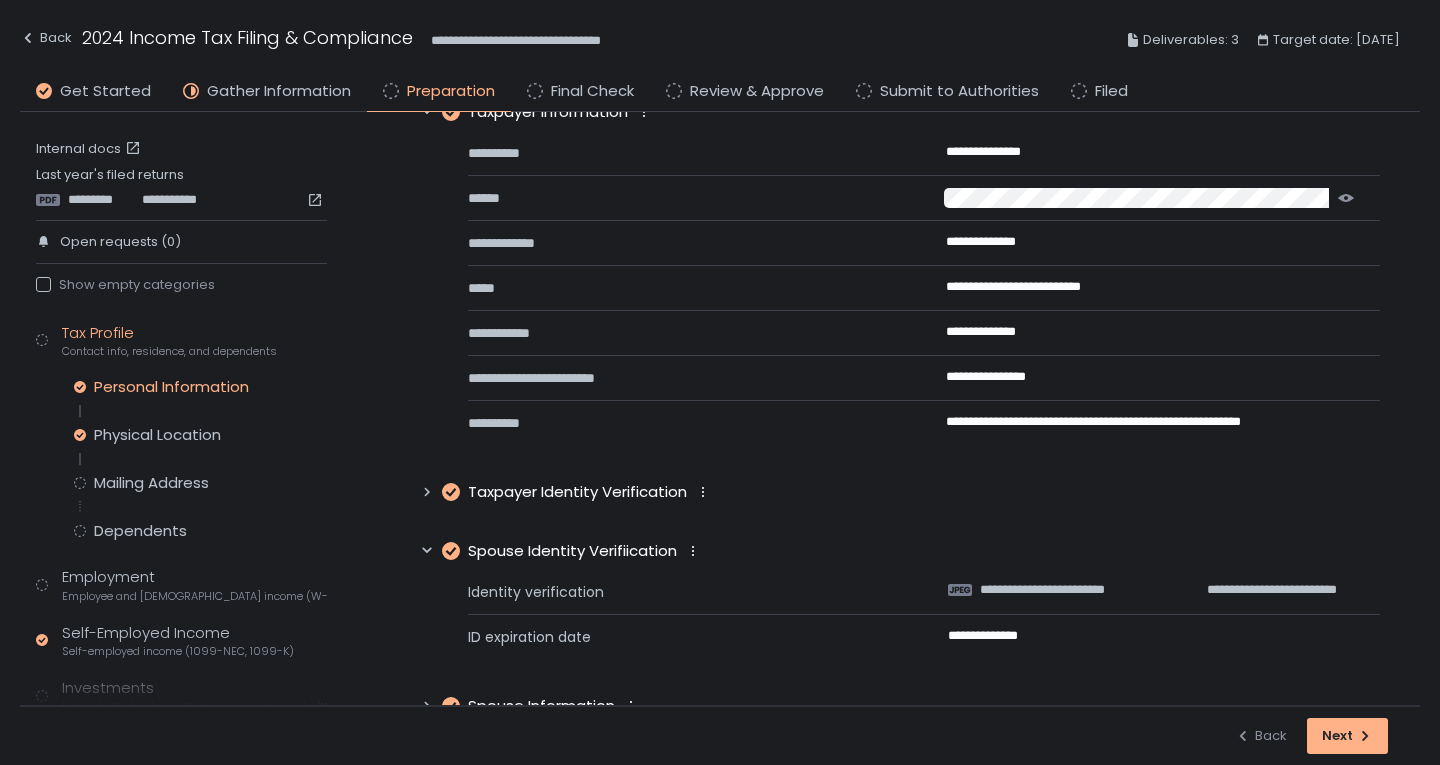 scroll, scrollTop: 158, scrollLeft: 0, axis: vertical 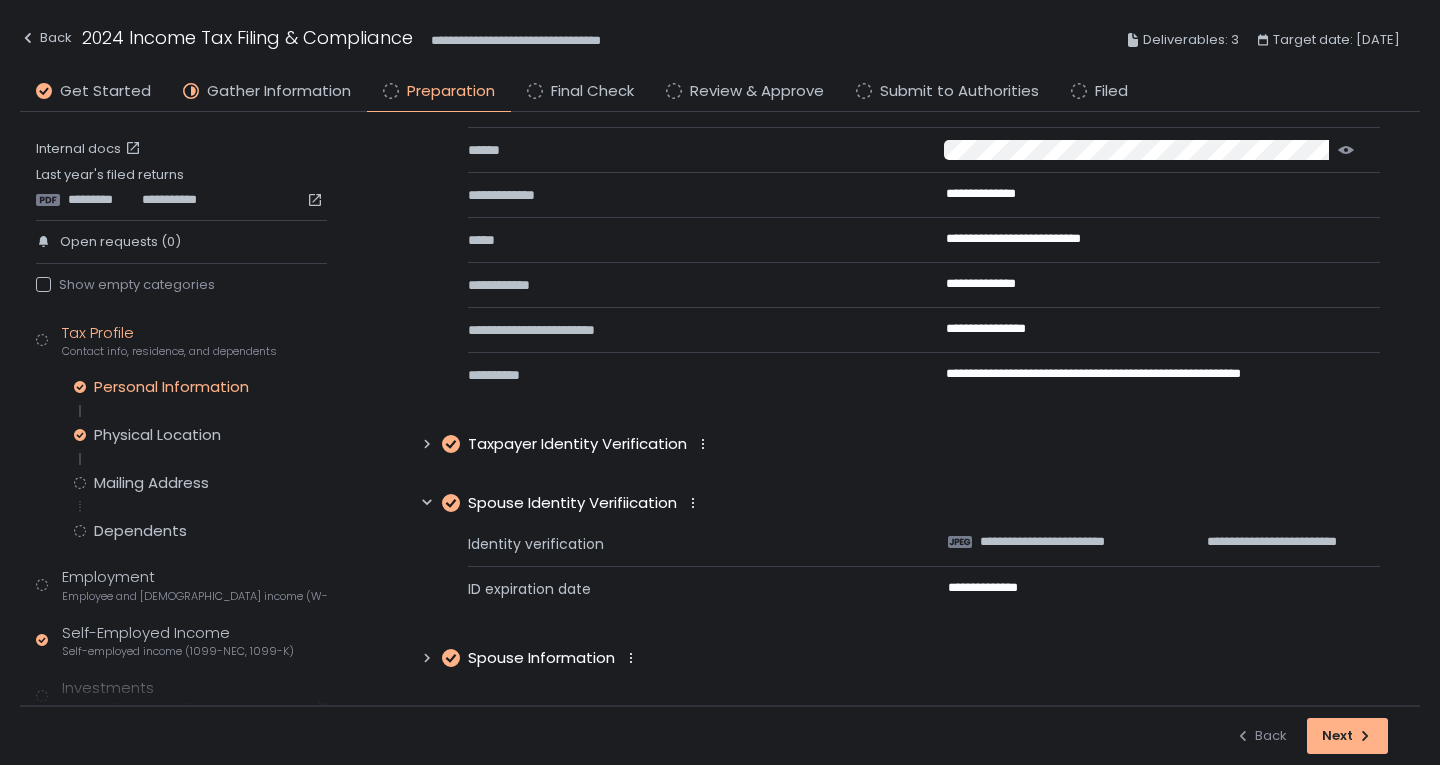 click on "Taxpayer Identity Verification" at bounding box center [577, 444] 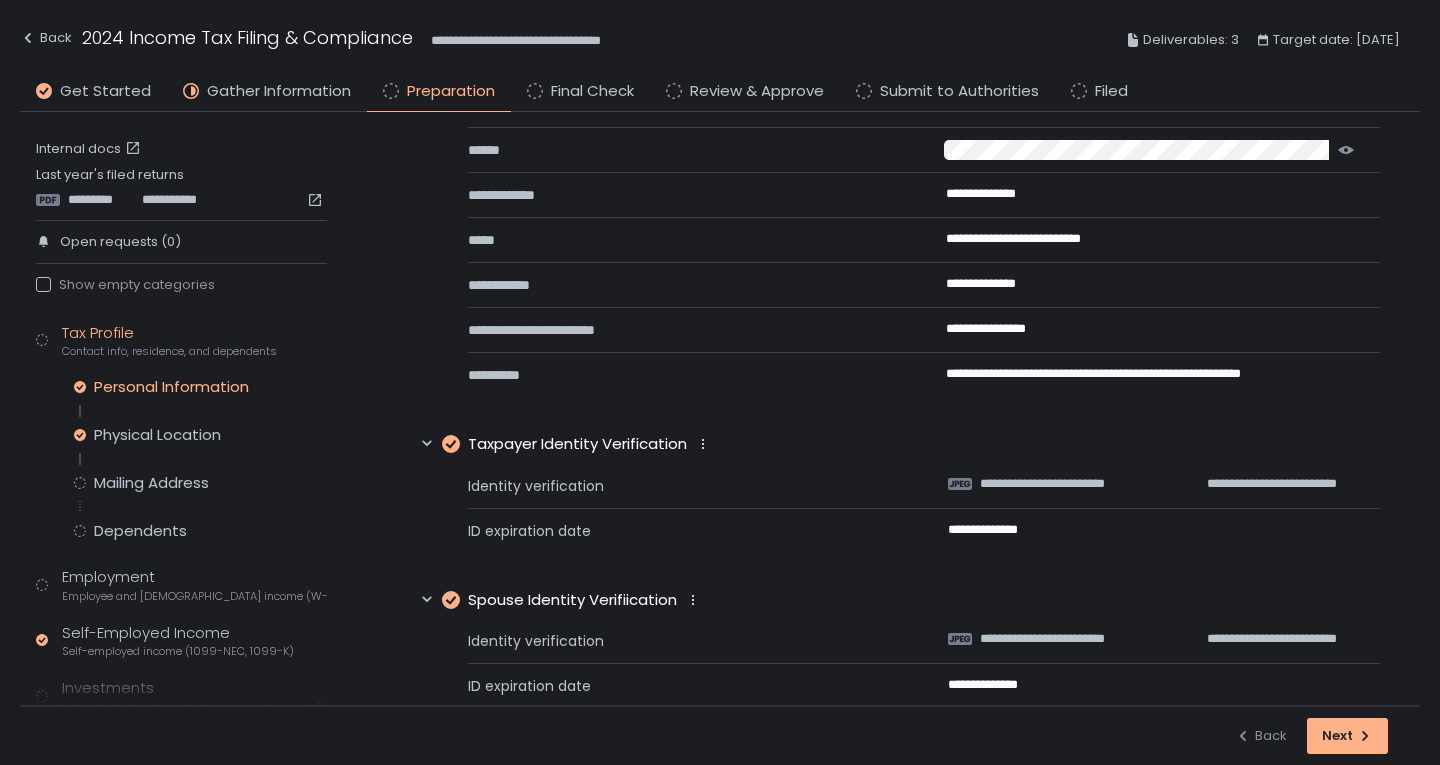 scroll, scrollTop: 255, scrollLeft: 0, axis: vertical 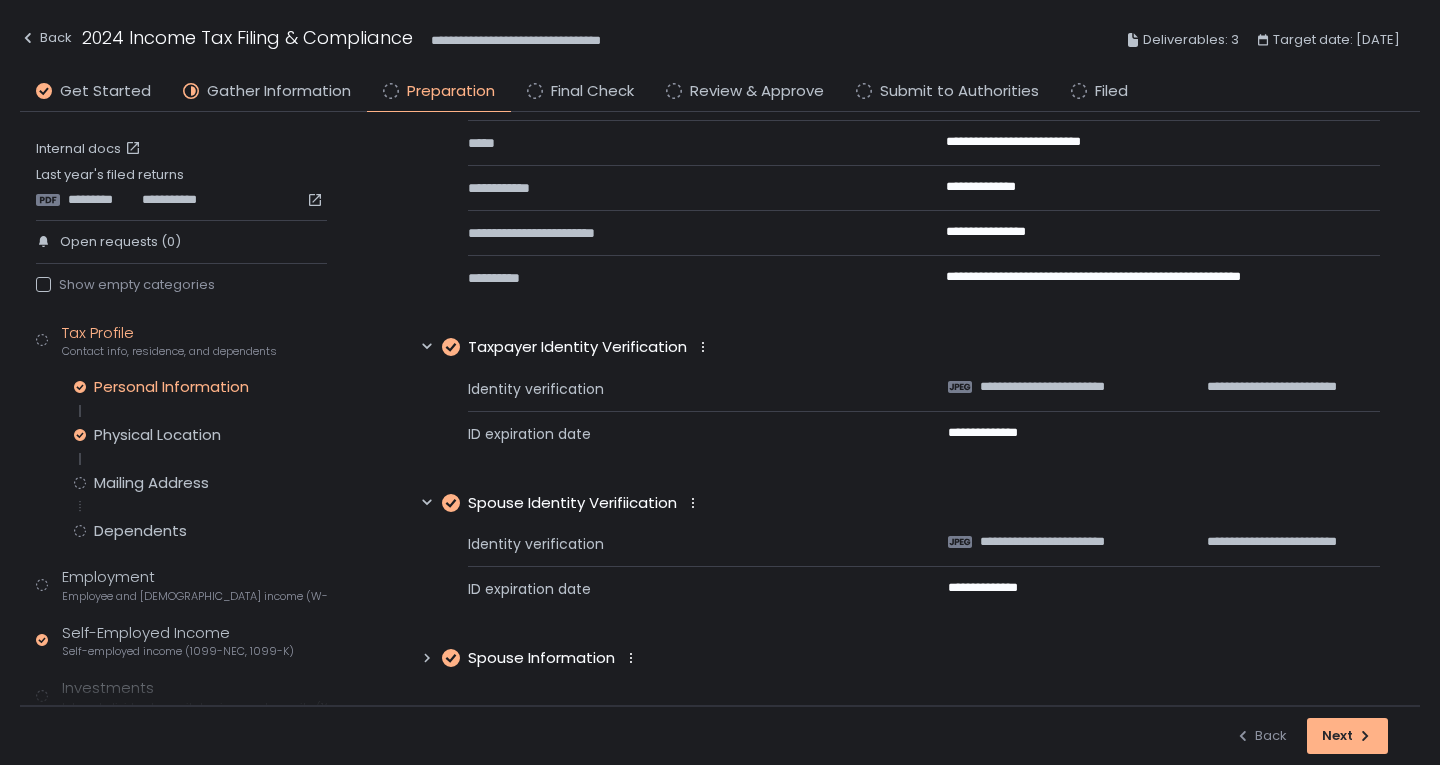 click on "Spouse Information" at bounding box center [541, 658] 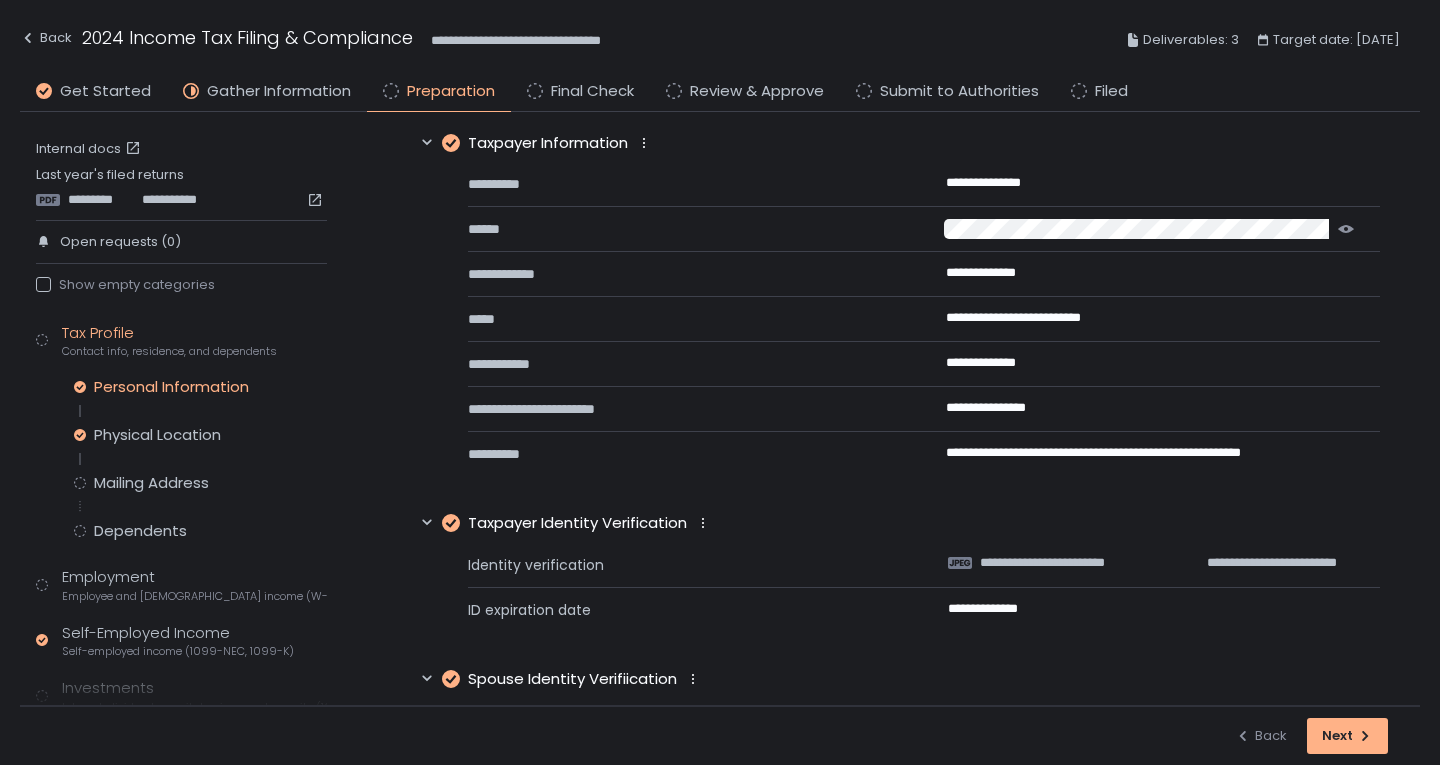 scroll, scrollTop: 77, scrollLeft: 0, axis: vertical 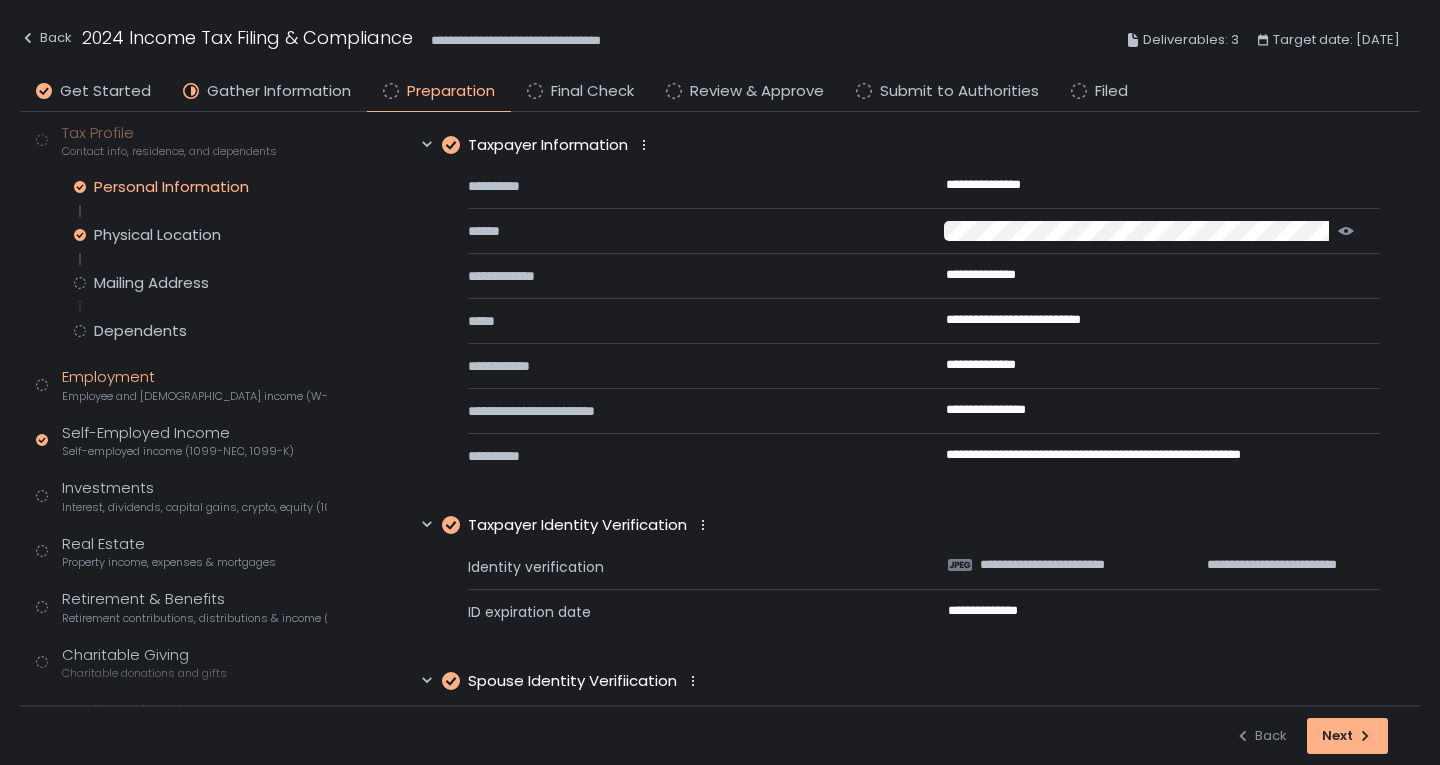 click on "Employment Employee and [DEMOGRAPHIC_DATA] income (W-2s)" 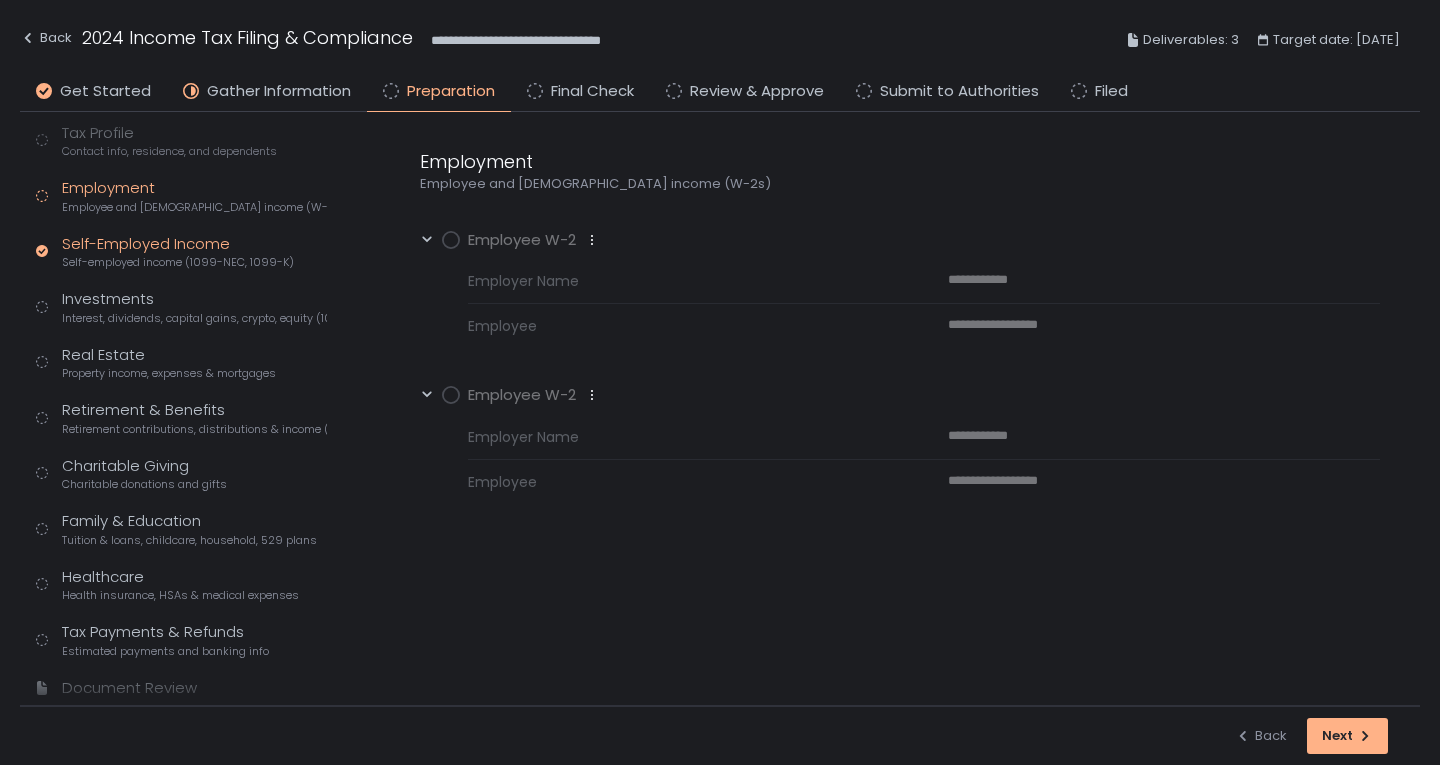 click on "Self-Employed Income Self-employed income (1099-NEC, 1099-K)" 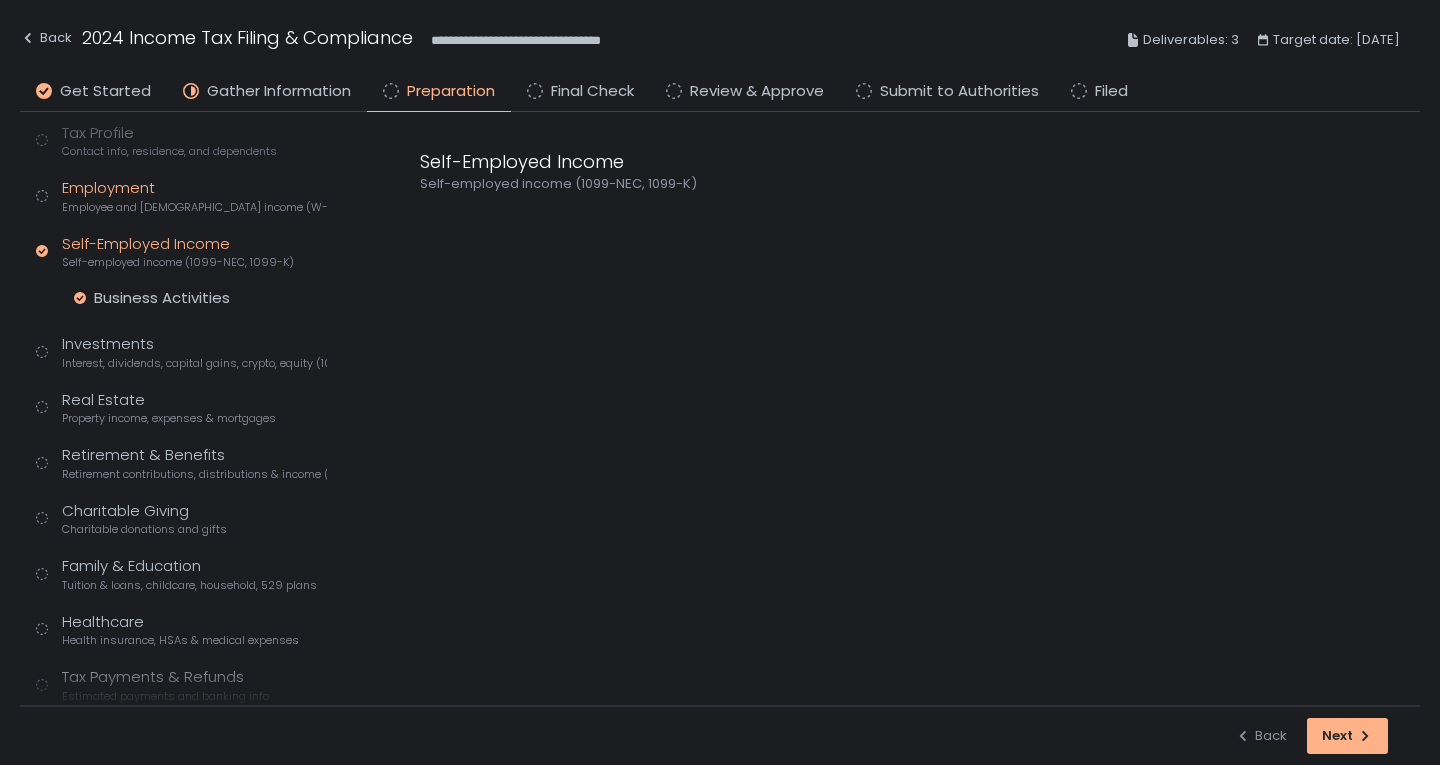 click on "Employment Employee and [DEMOGRAPHIC_DATA] income (W-2s)" 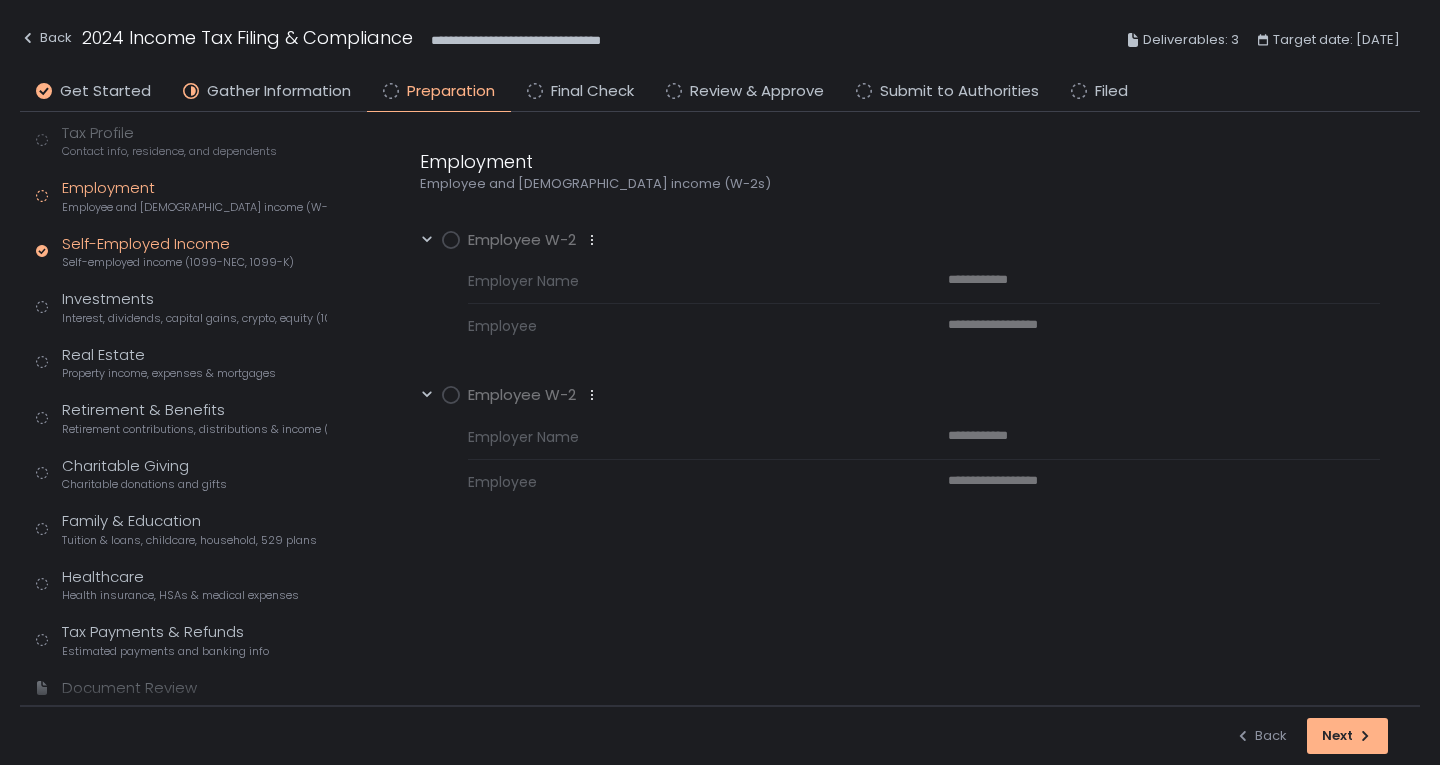 click on "Self-employed income (1099-NEC, 1099-K)" 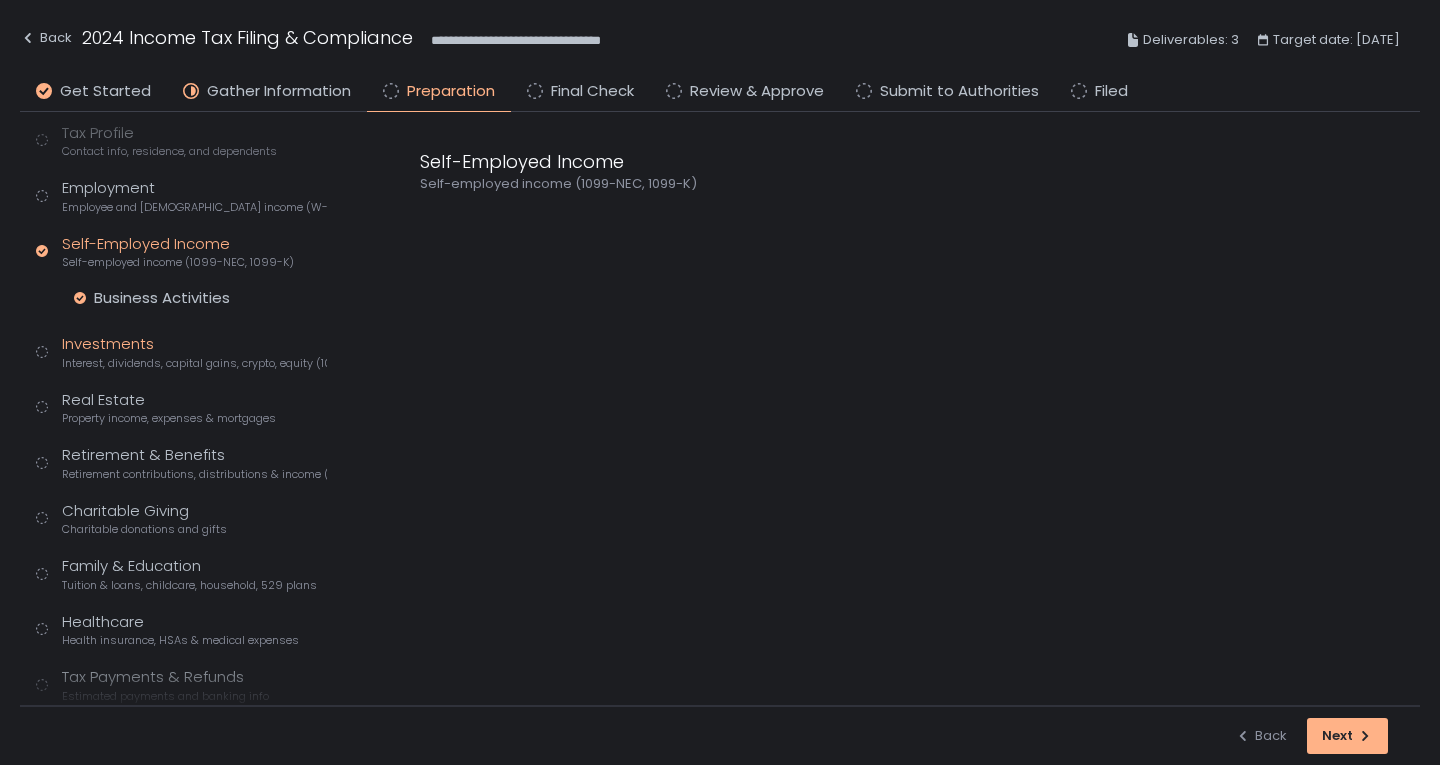 click on "Investments Interest, dividends, capital gains, crypto, equity (1099s, K-1s)" 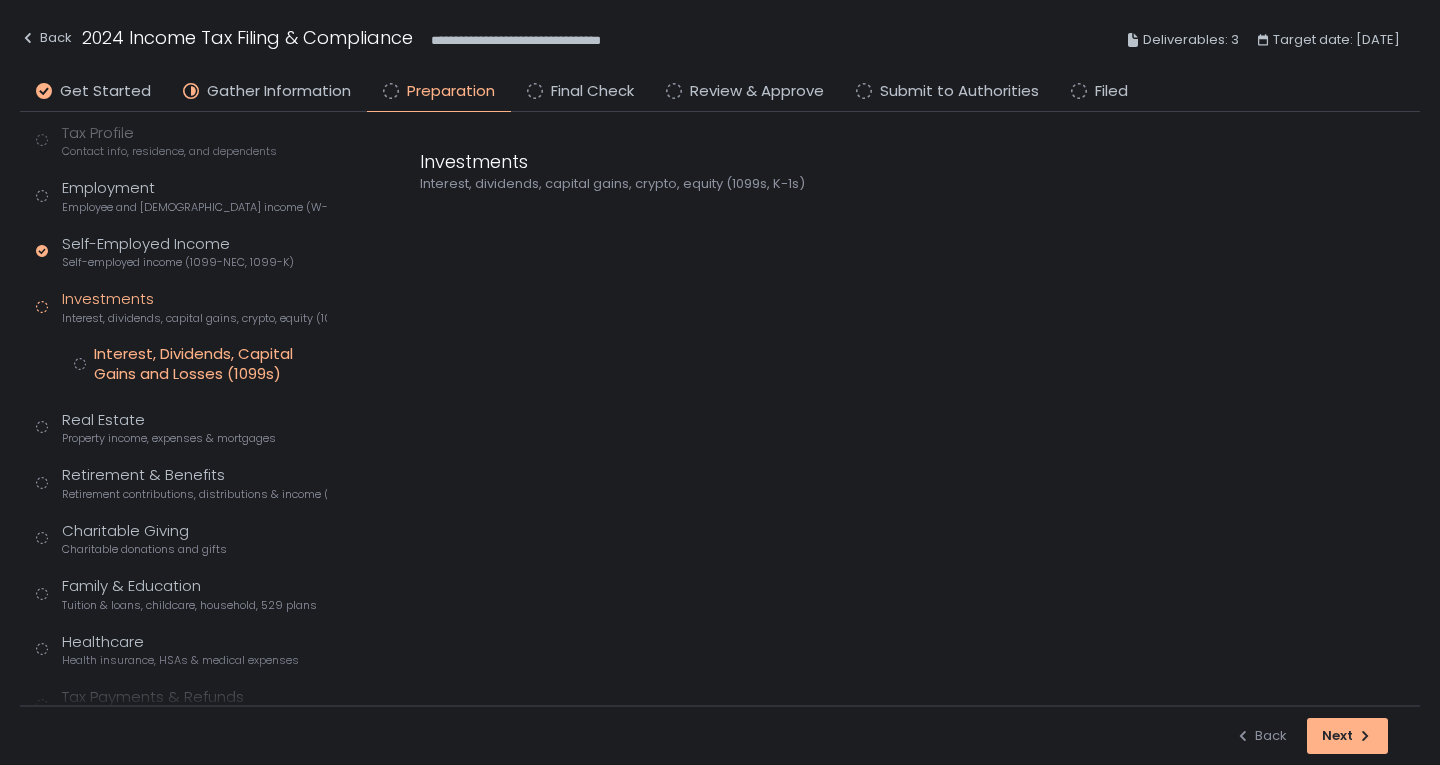 click on "Interest, Dividends, Capital Gains and Losses (1099s)" 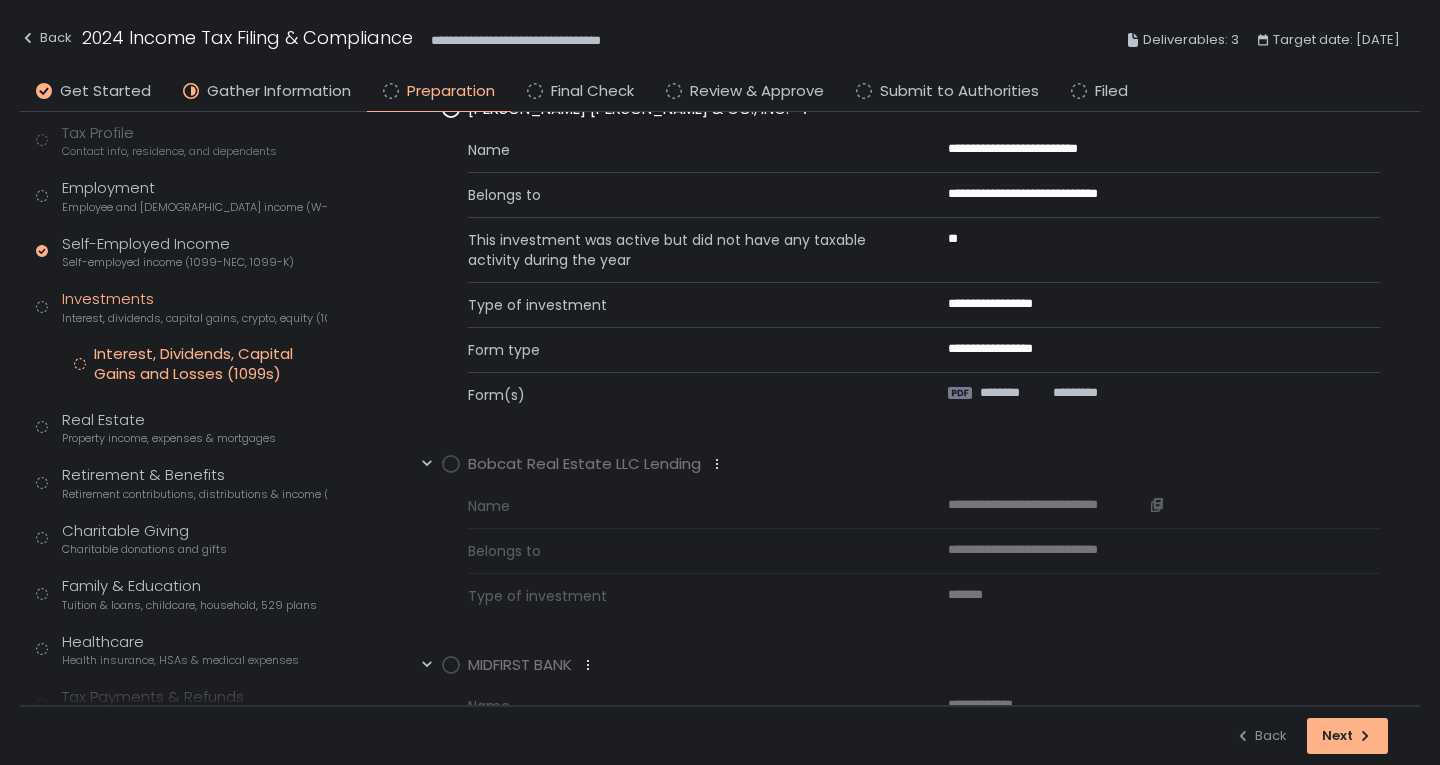scroll, scrollTop: 764, scrollLeft: 0, axis: vertical 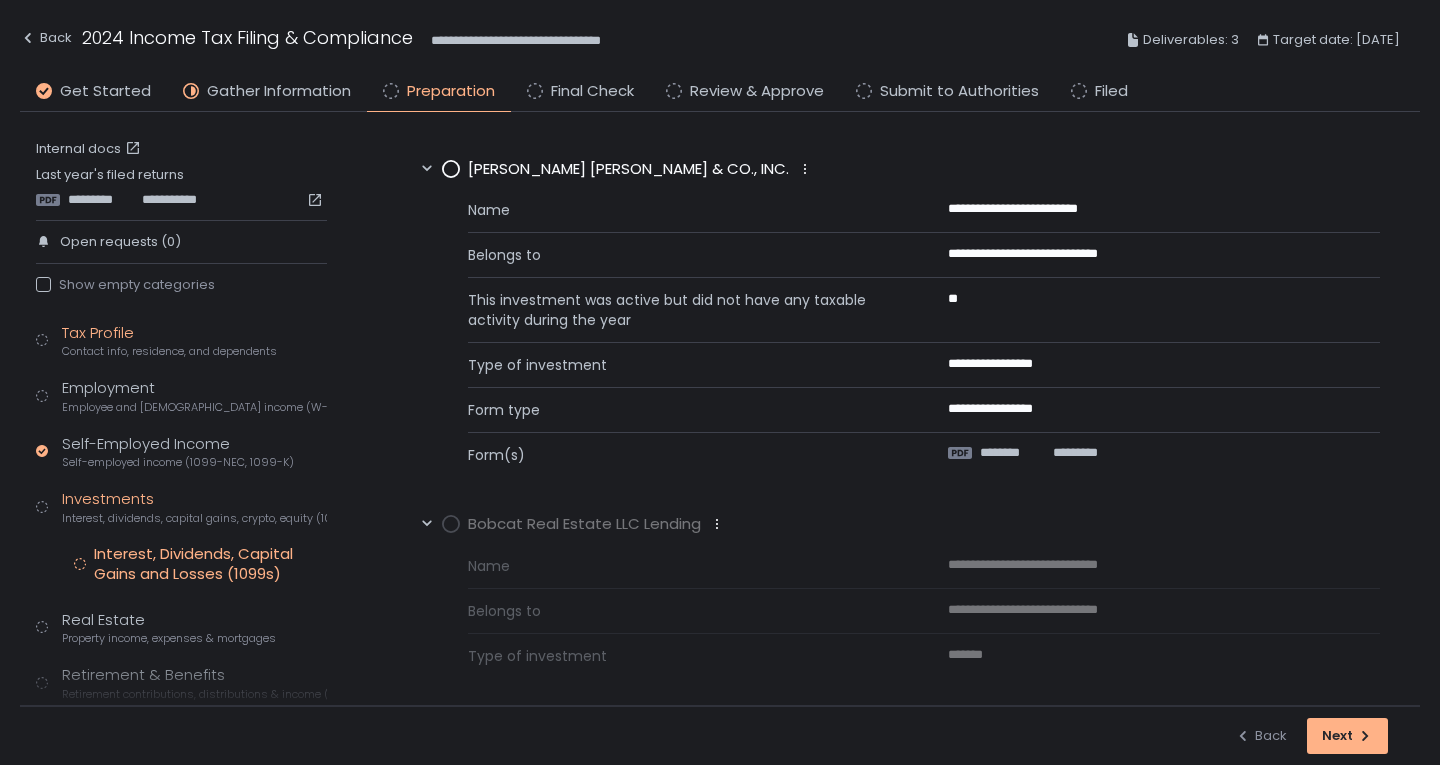 click on "Contact info, residence, and dependents" 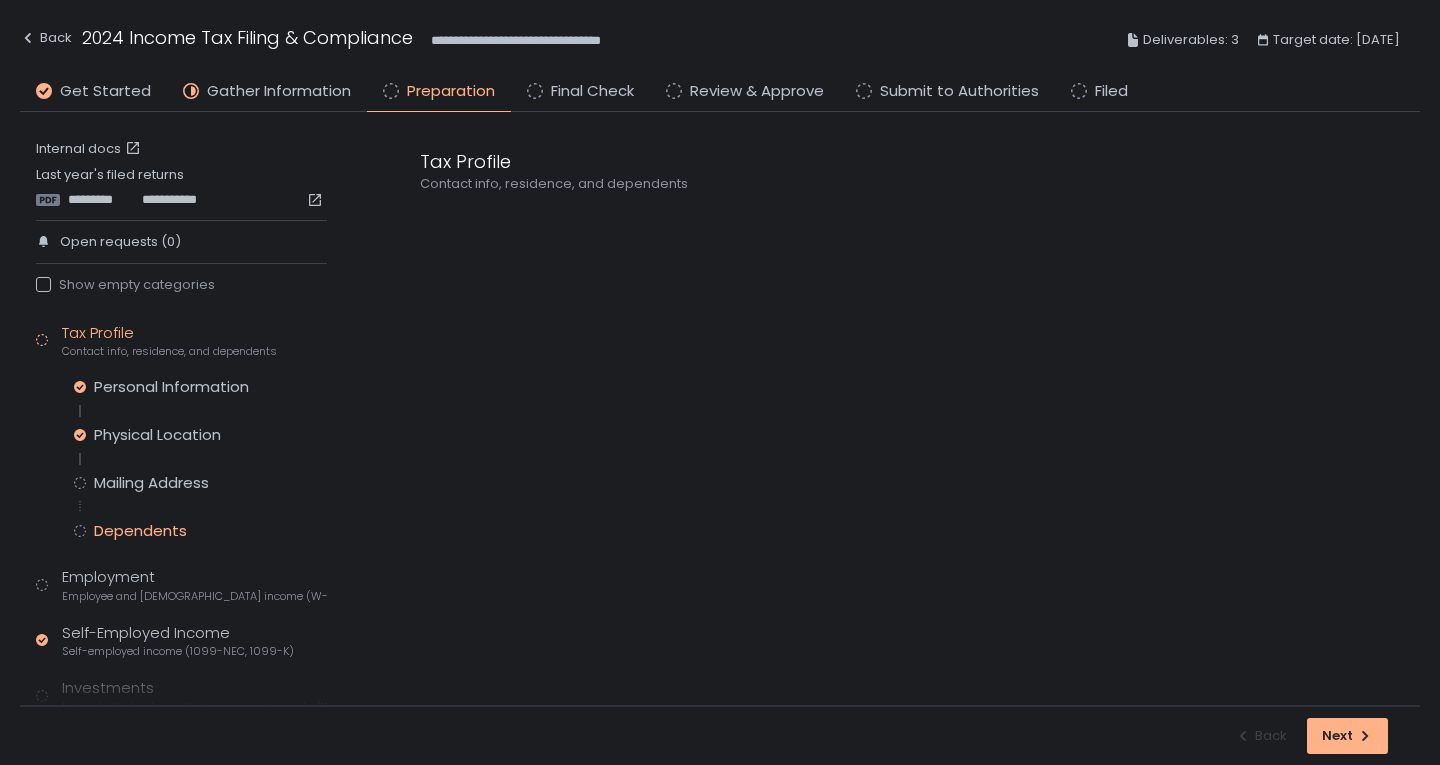 click on "Dependents" 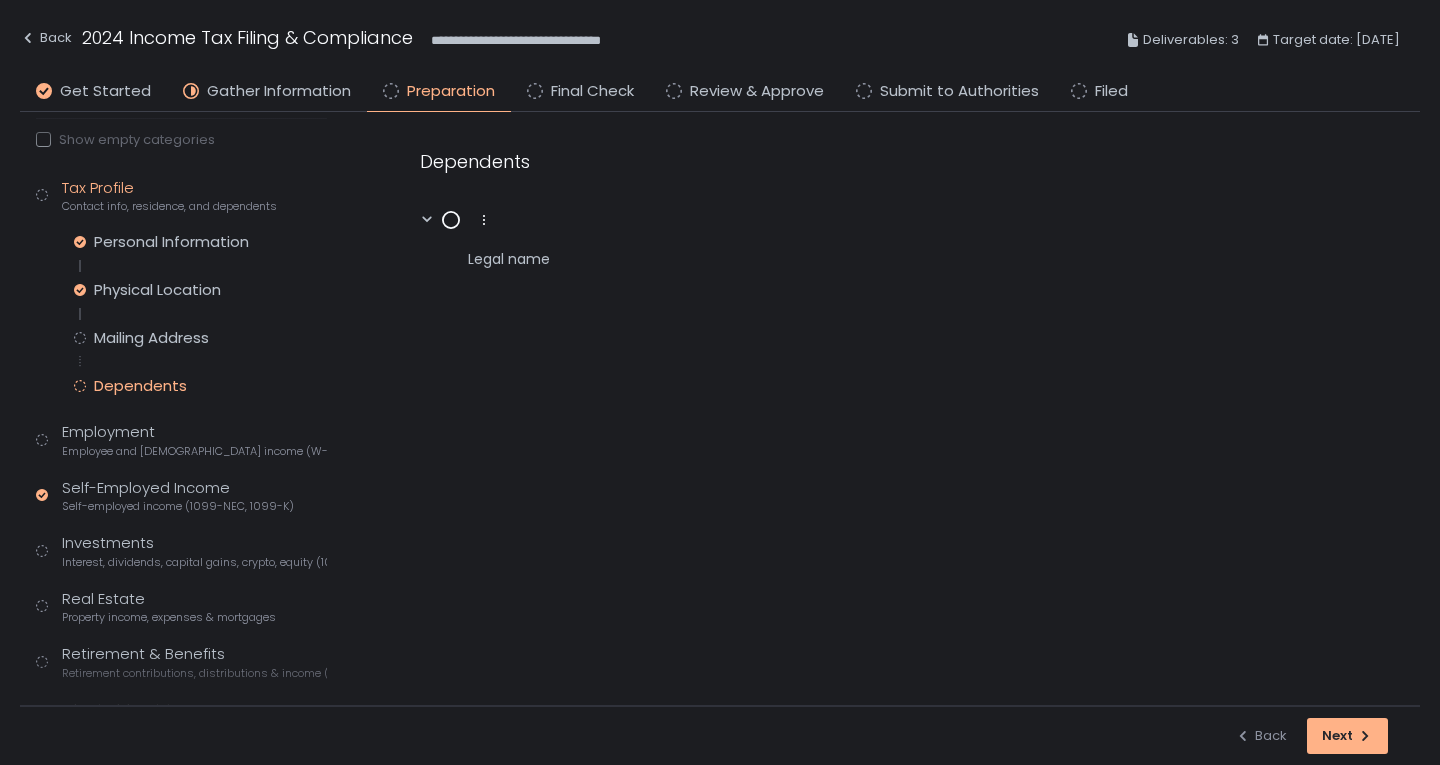 scroll, scrollTop: 200, scrollLeft: 0, axis: vertical 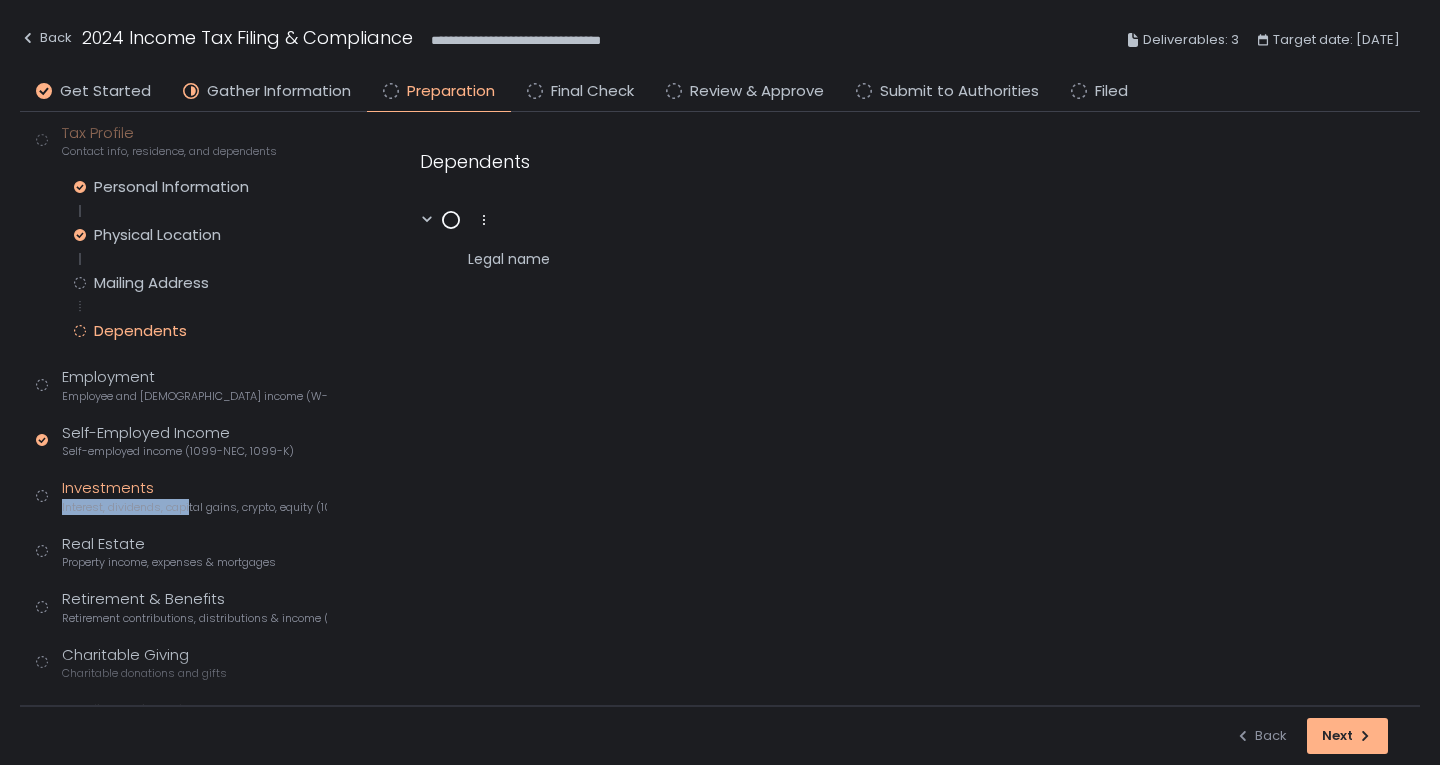 click on "Interest, dividends, capital gains, crypto, equity (1099s, K-1s)" 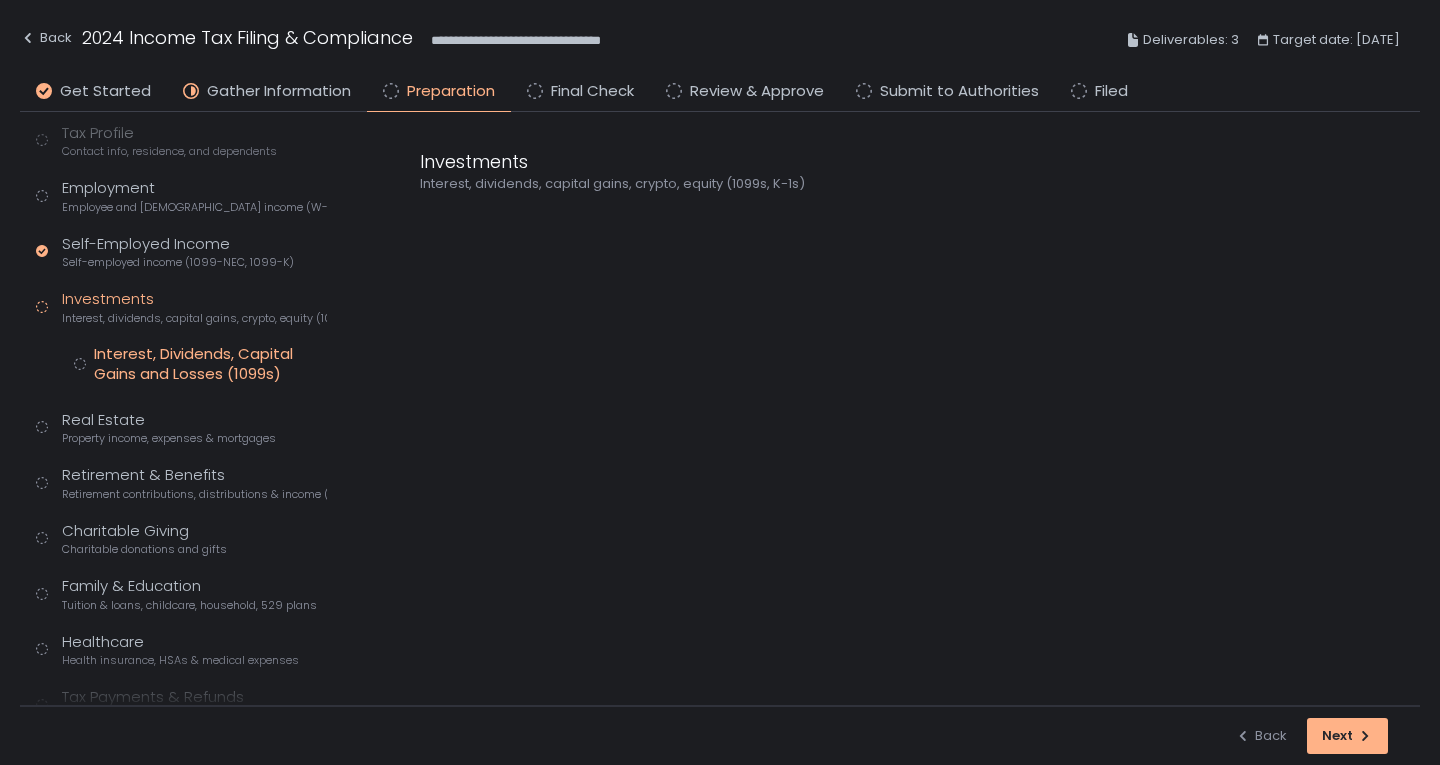 click on "Interest, Dividends, Capital Gains and Losses (1099s)" 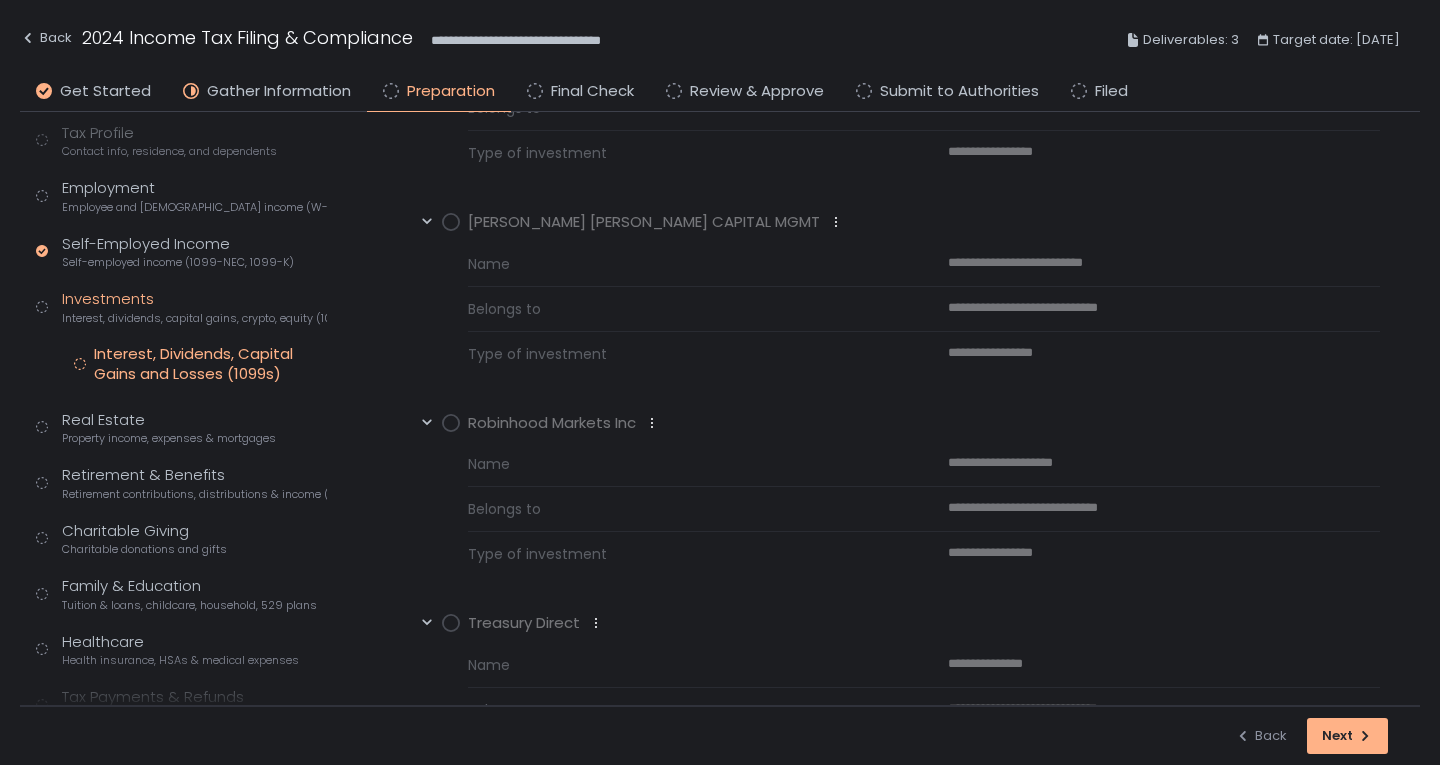 scroll, scrollTop: 1464, scrollLeft: 0, axis: vertical 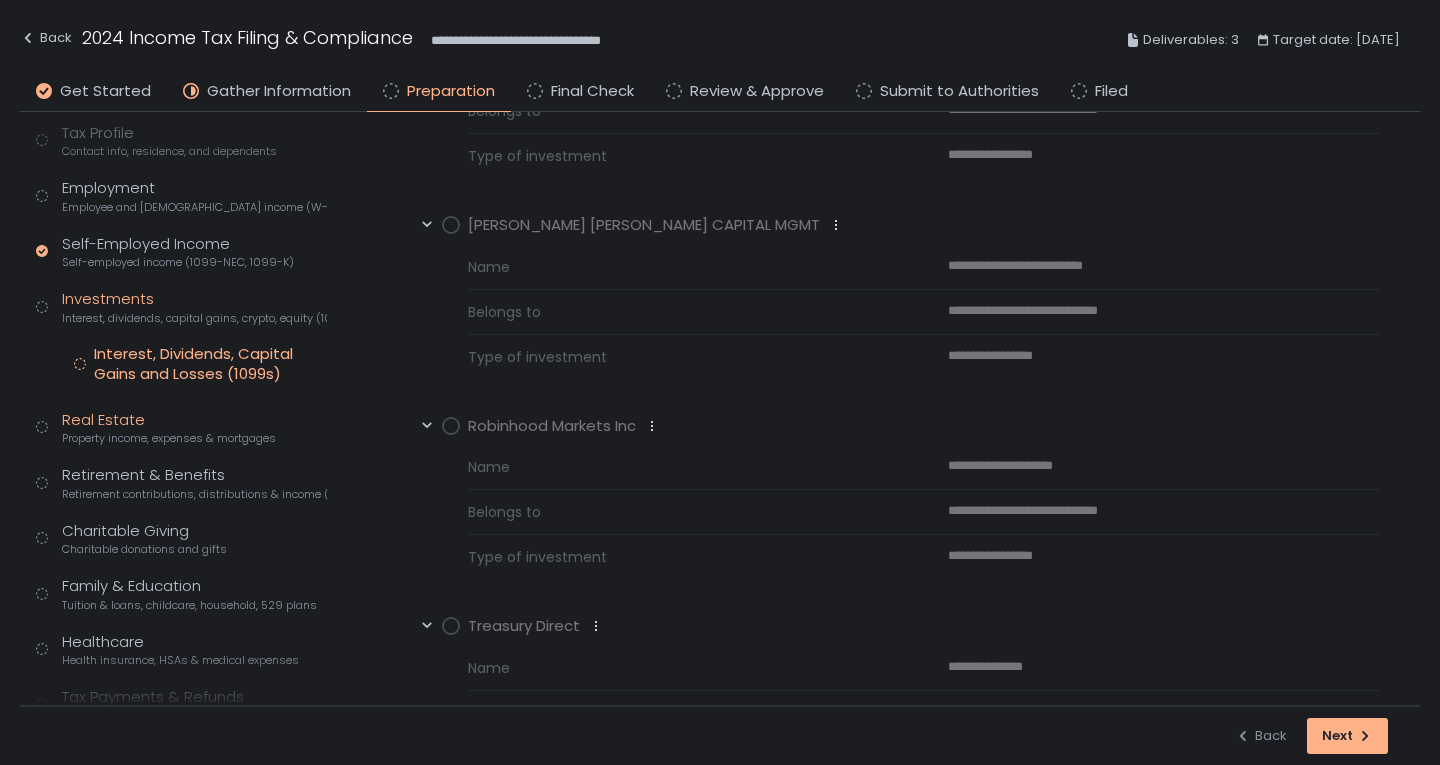 click on "Property income, expenses & mortgages" 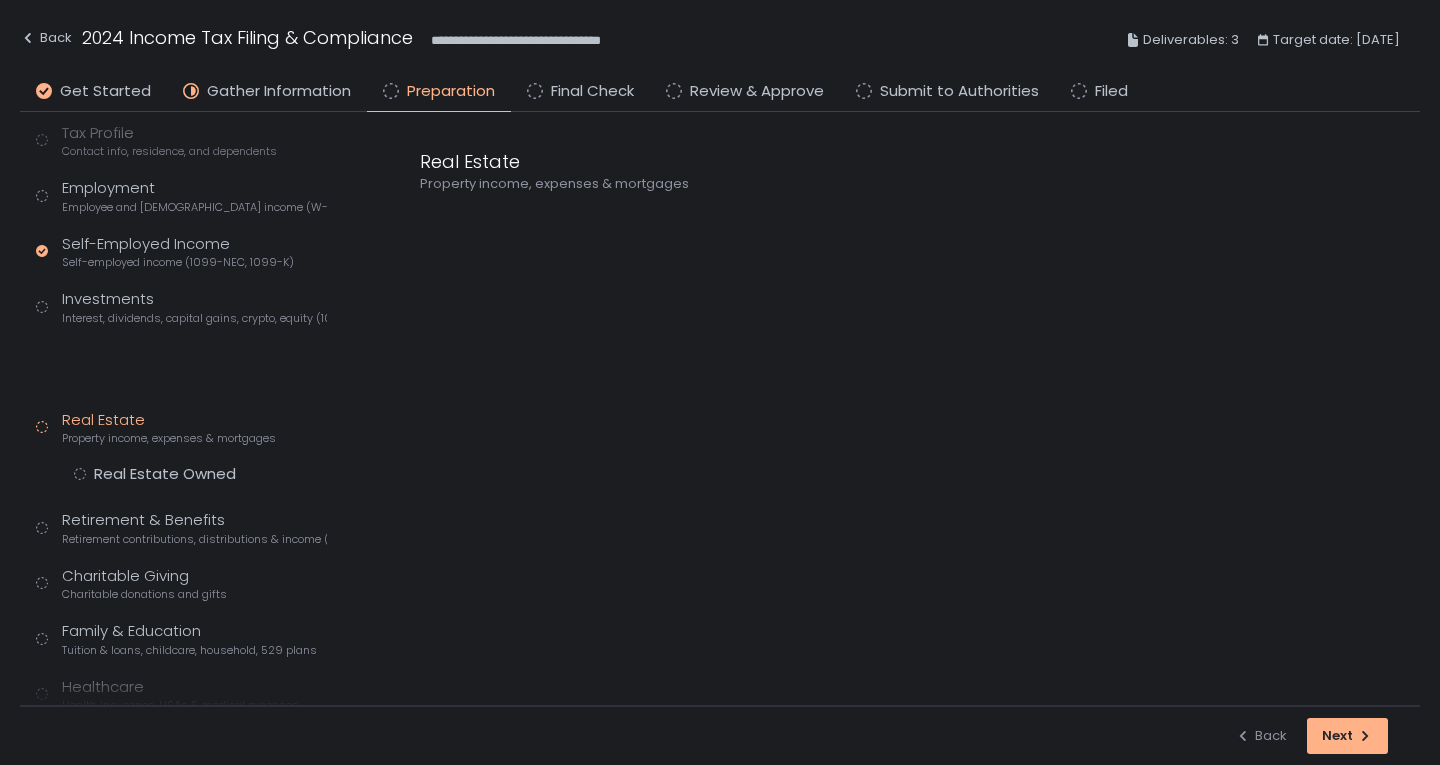 scroll, scrollTop: 0, scrollLeft: 0, axis: both 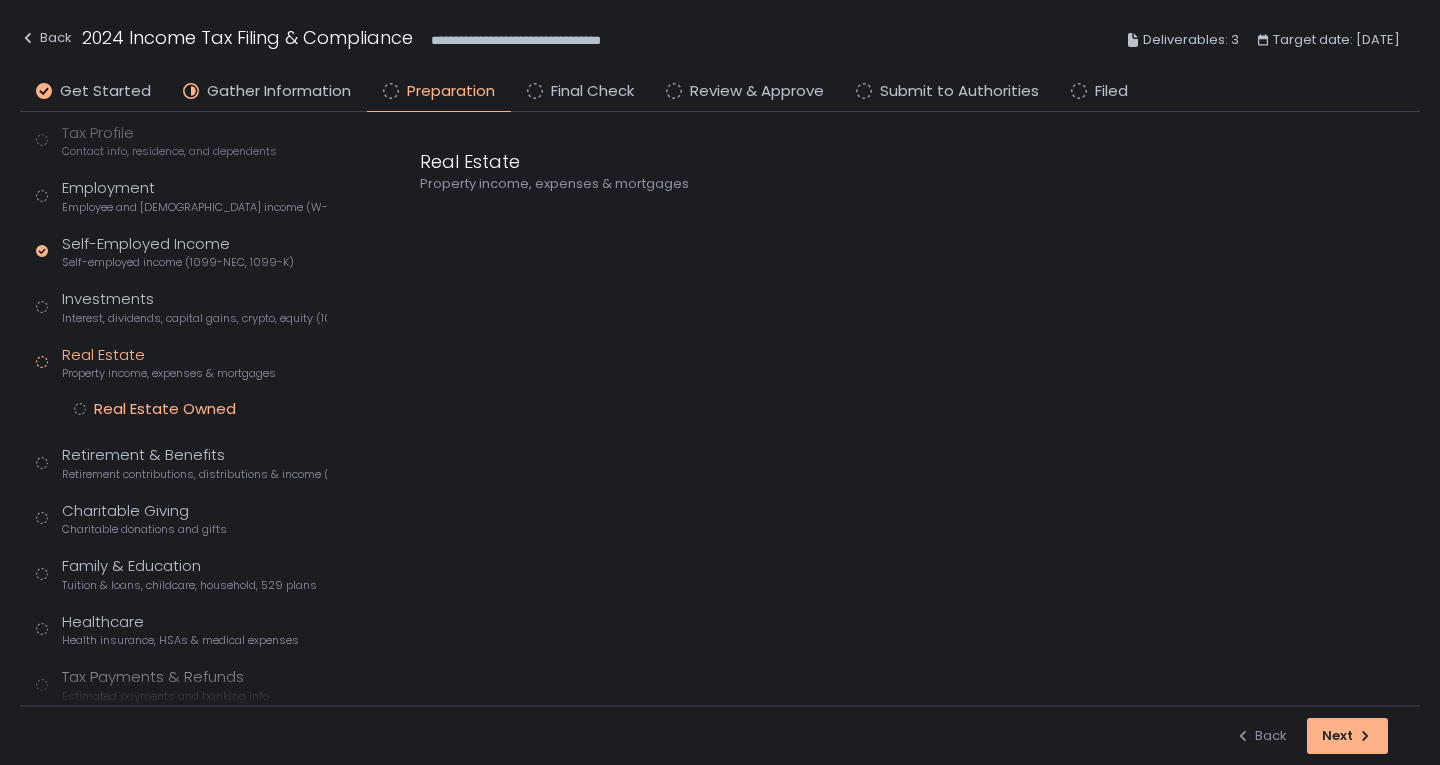 click on "Real Estate Owned" 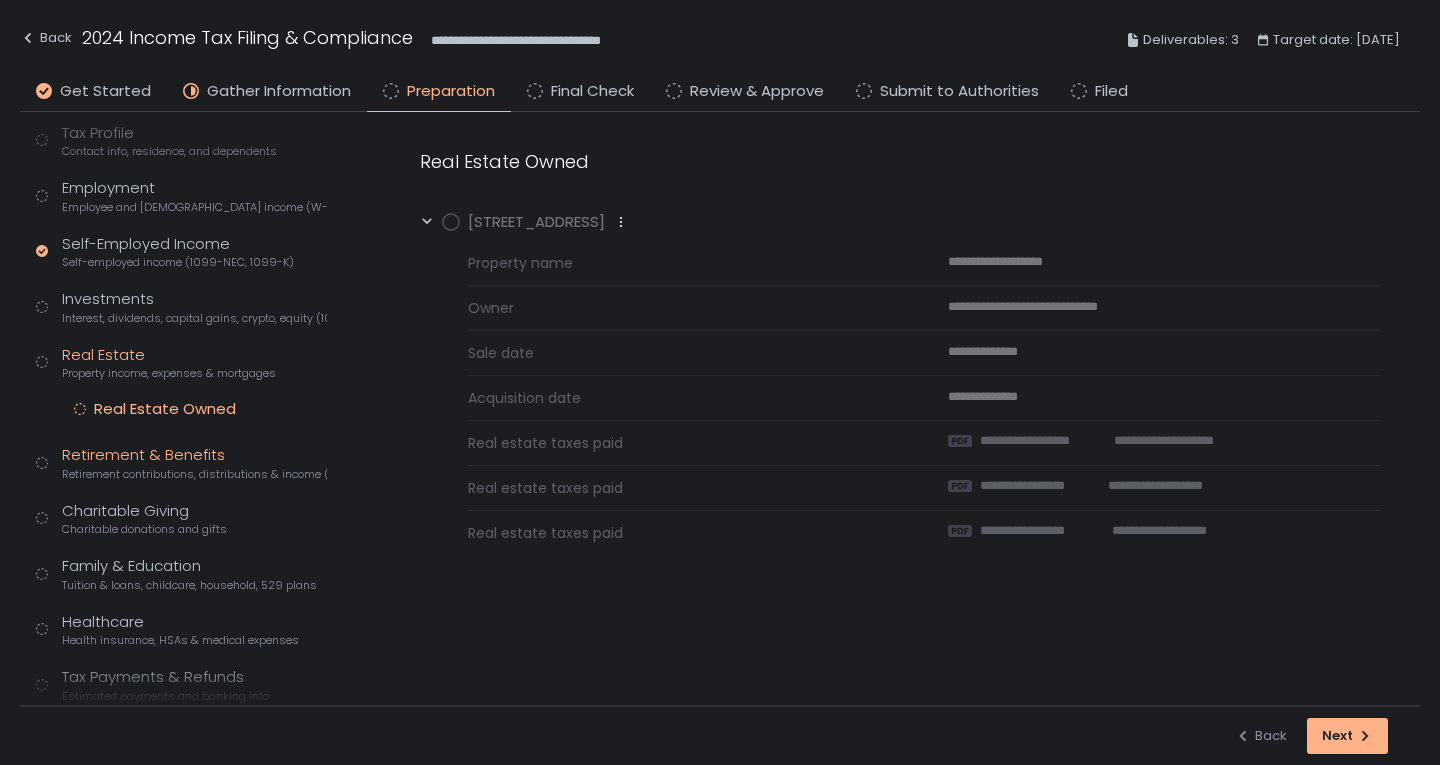 click on "Retirement & Benefits Retirement contributions, distributions & income (1099-R, 5498)" 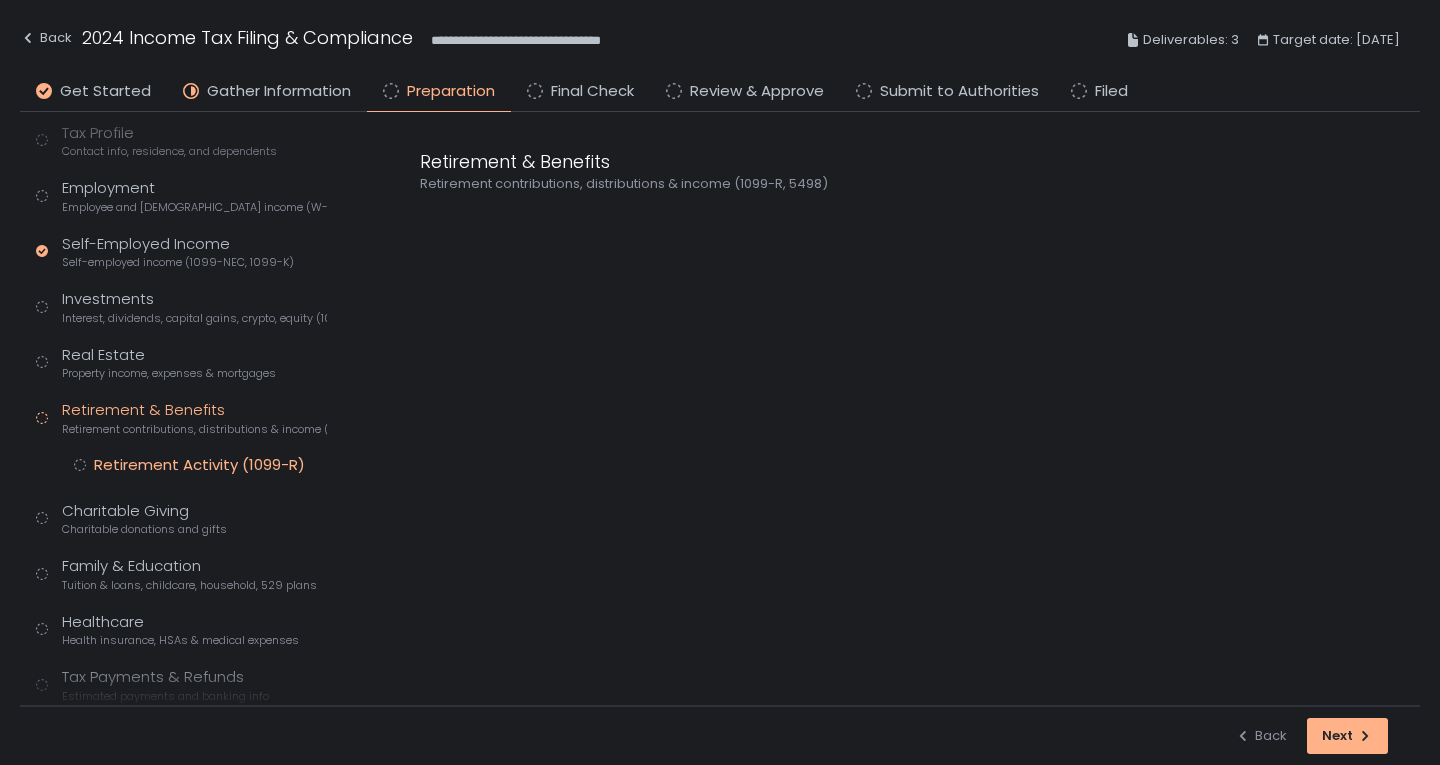 click on "Retirement Activity (1099-R)" 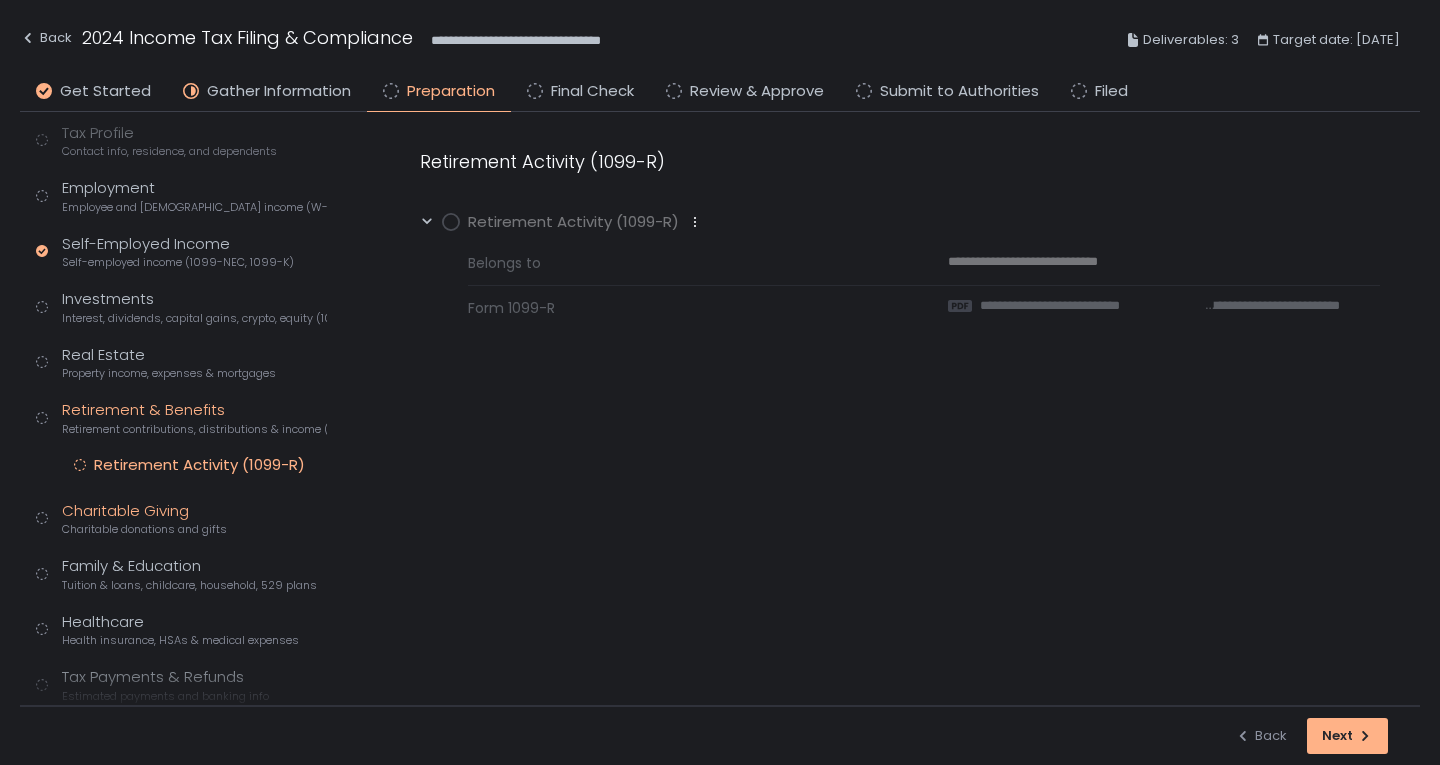 click on "Charitable Giving Charitable donations and gifts" 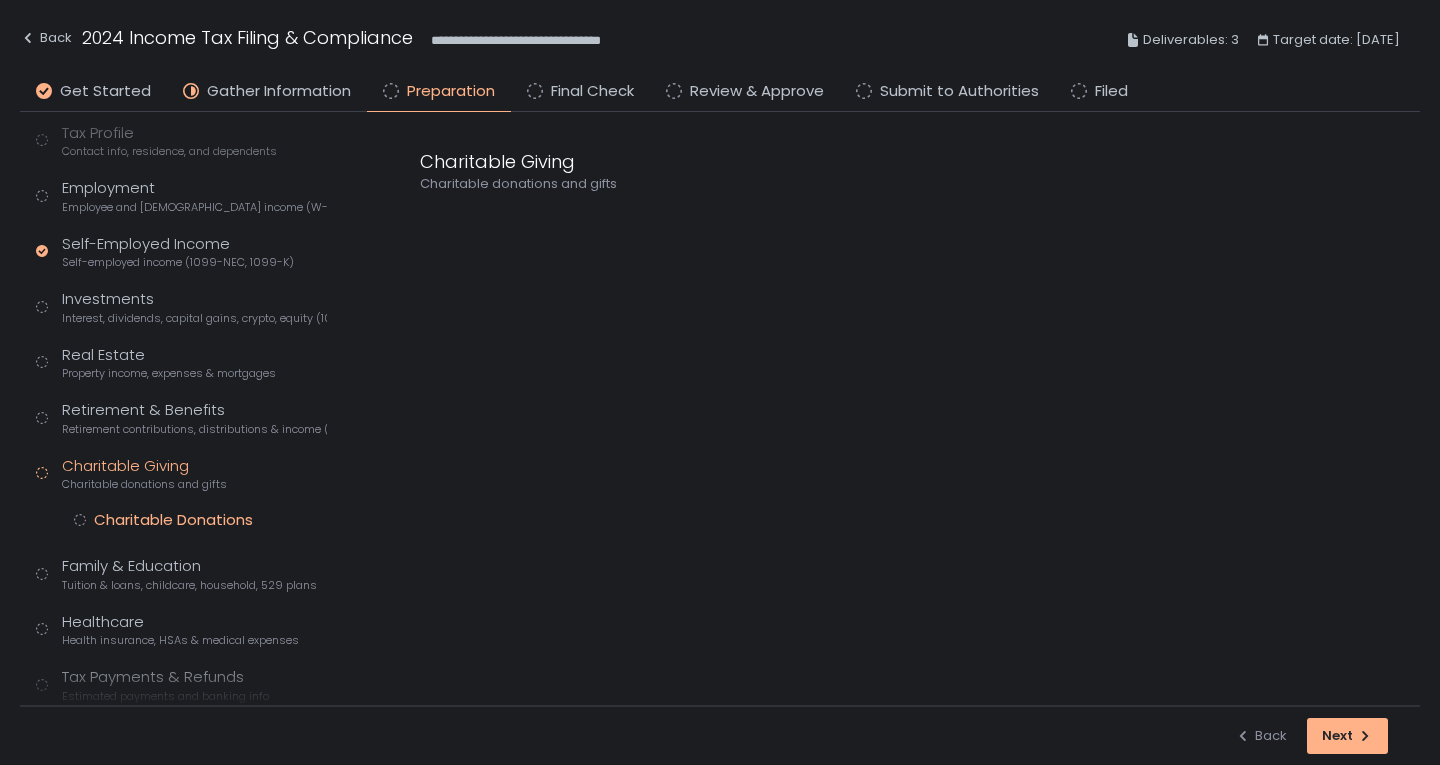 click on "Charitable Donations" 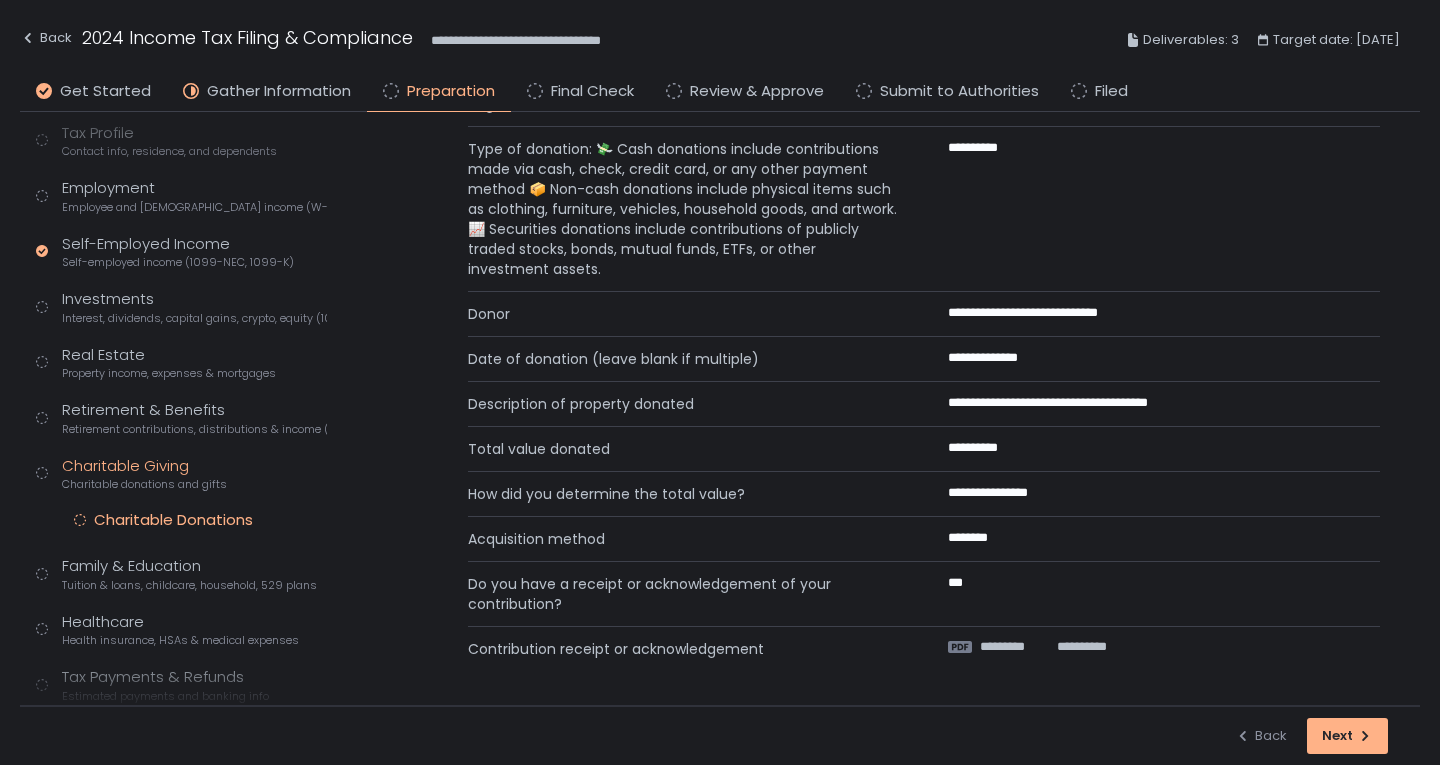 scroll, scrollTop: 161, scrollLeft: 0, axis: vertical 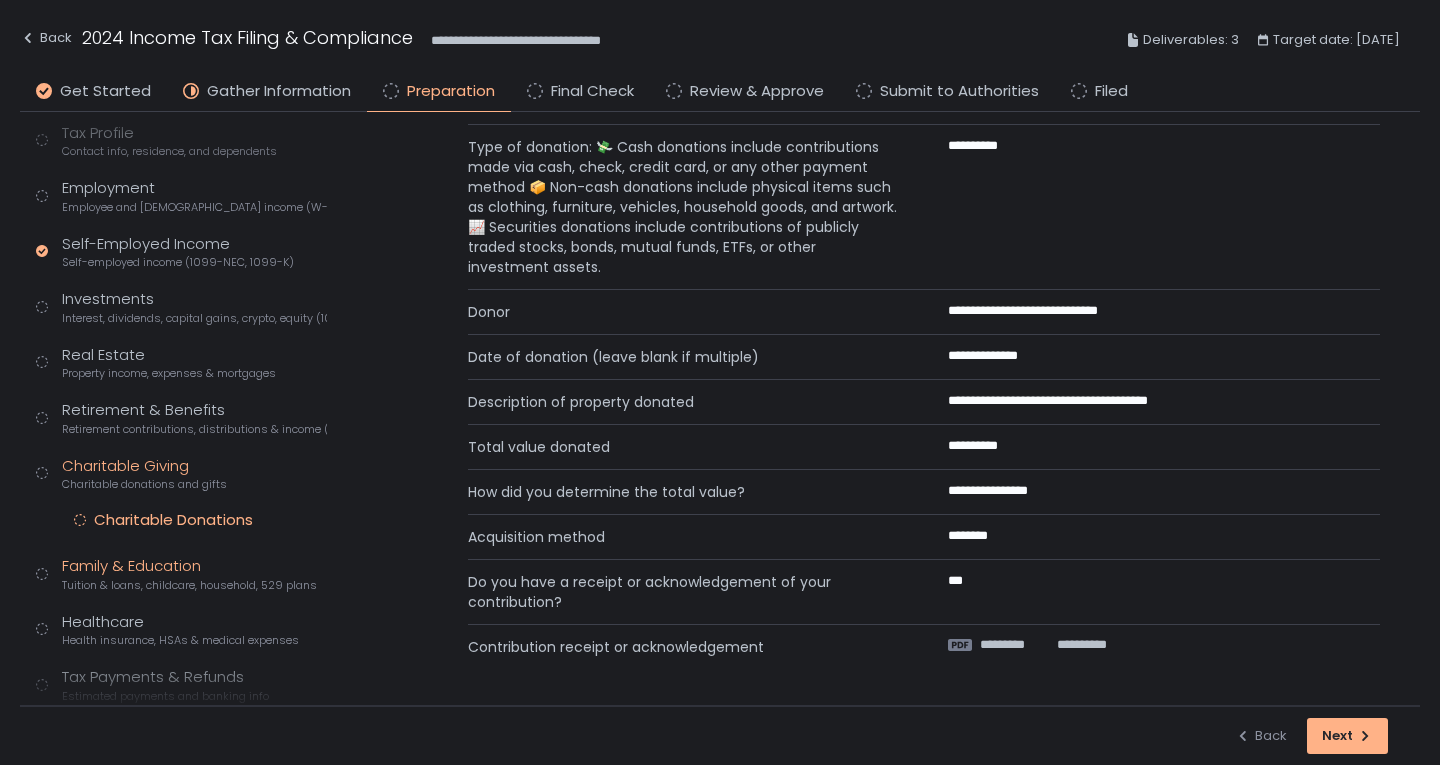 click on "Family & Education Tuition & loans, childcare, household, 529 plans" 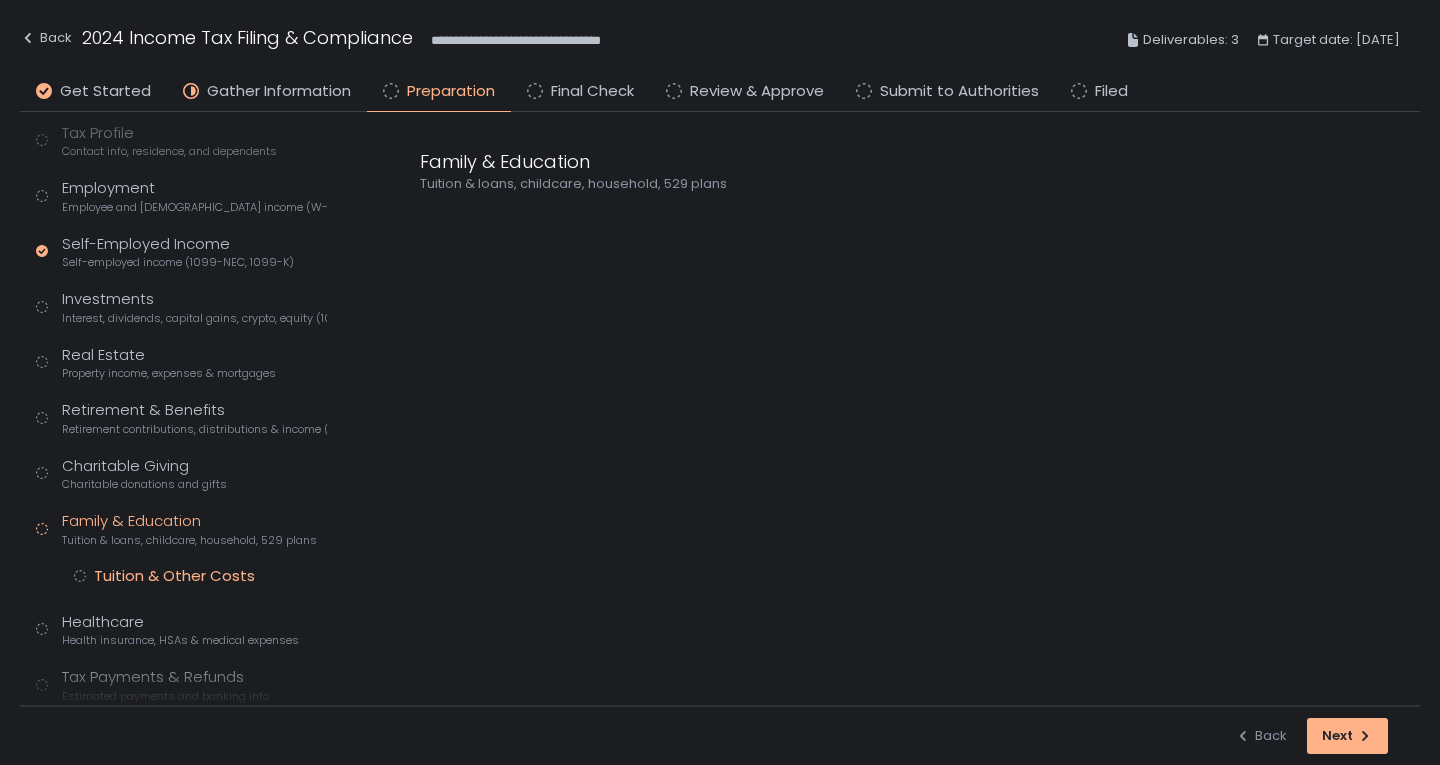 click on "Tuition & Other Costs" 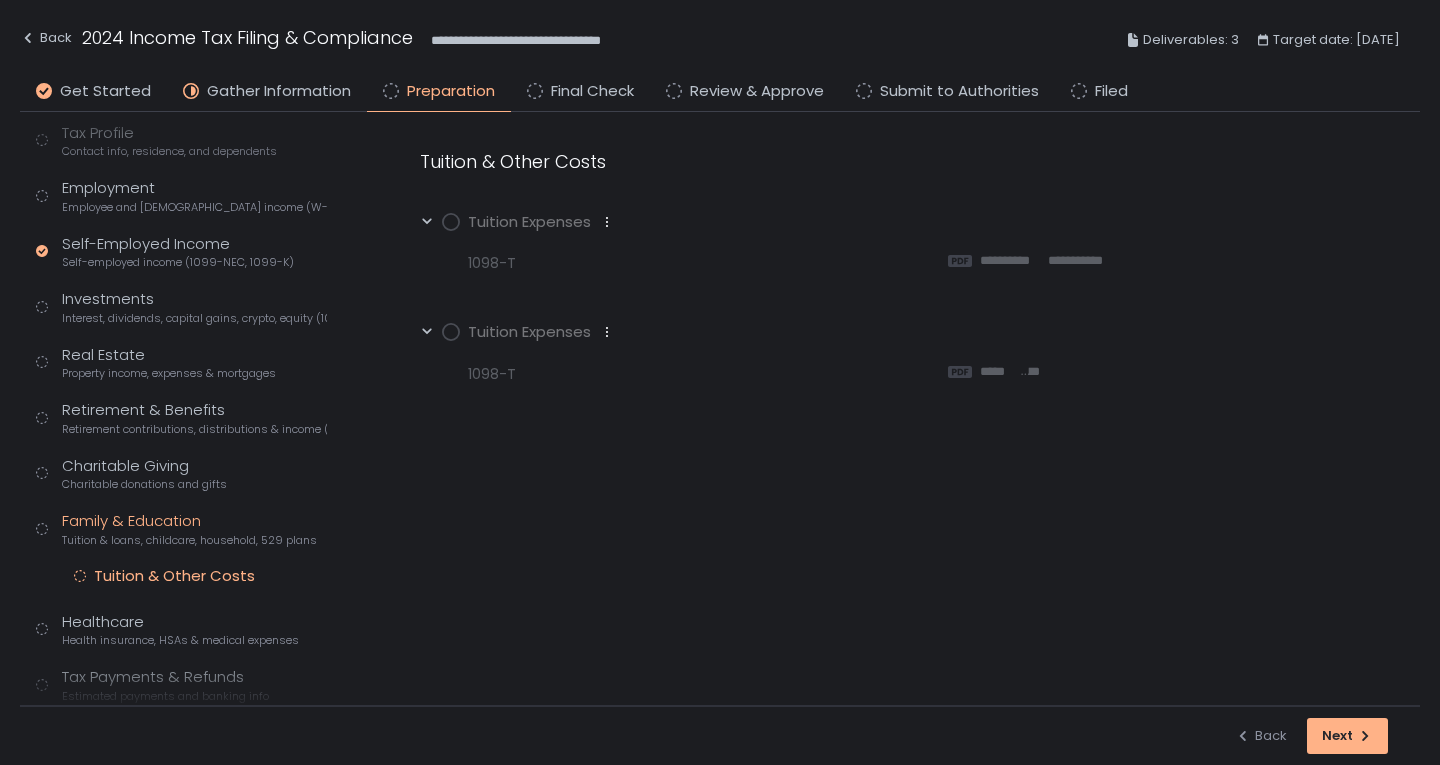 scroll, scrollTop: 297, scrollLeft: 0, axis: vertical 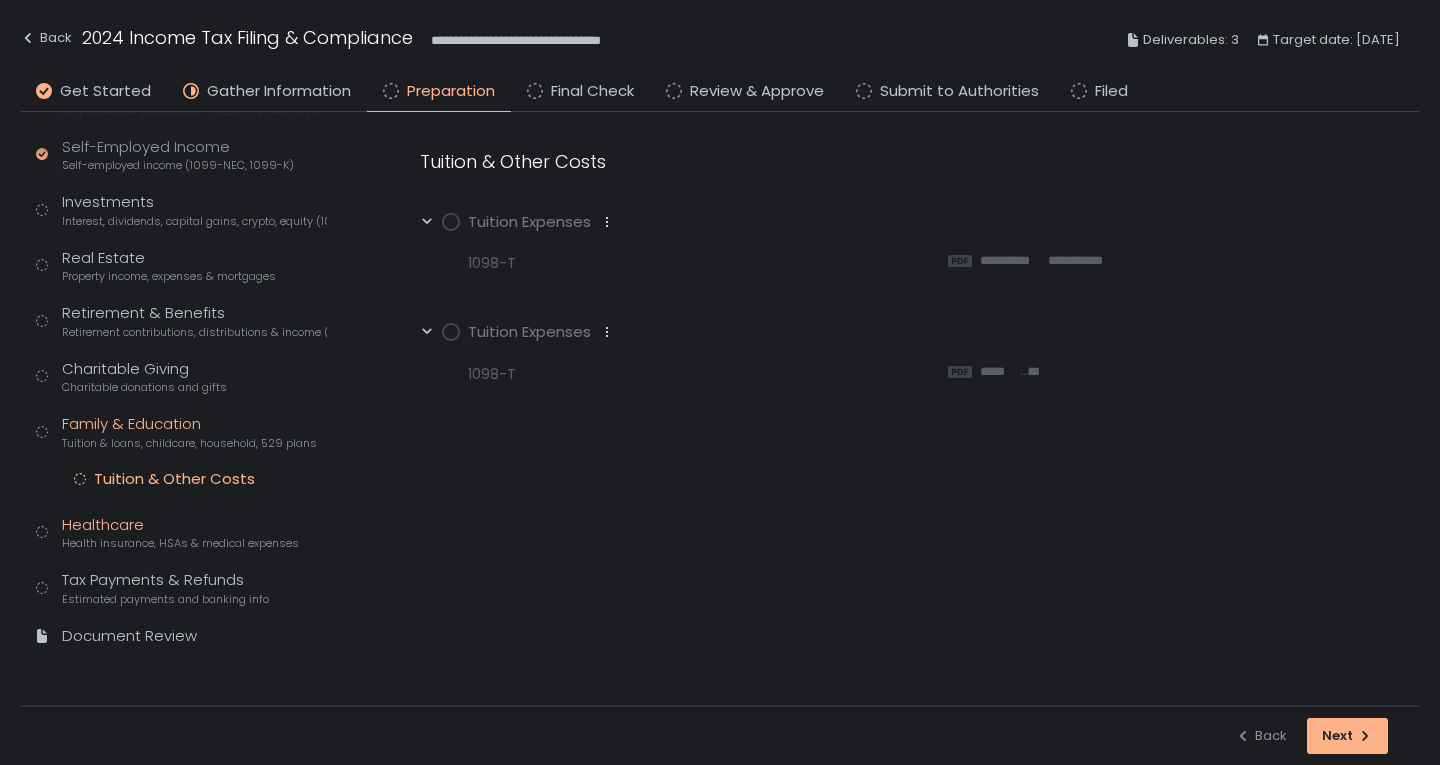 click on "Health insurance, HSAs & medical expenses" 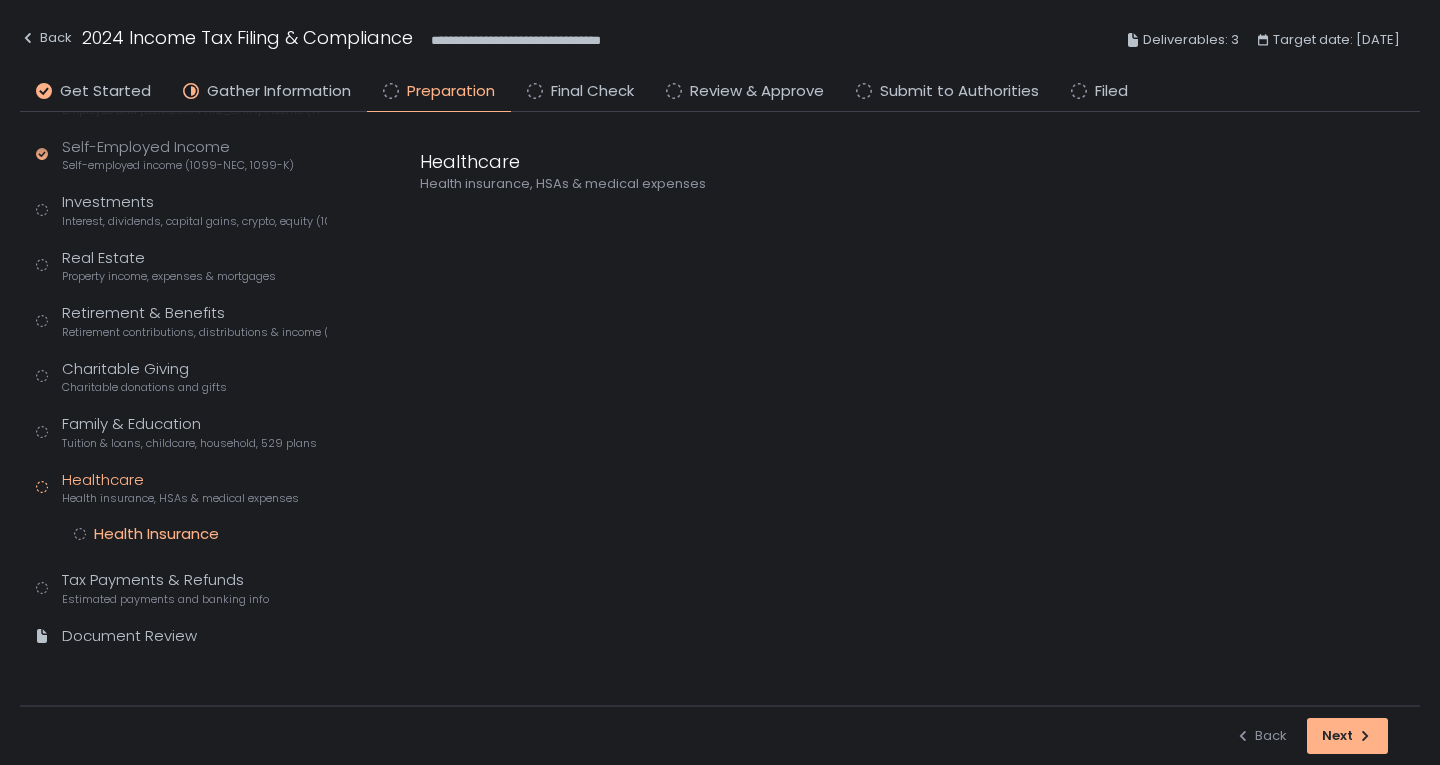click on "Health Insurance" 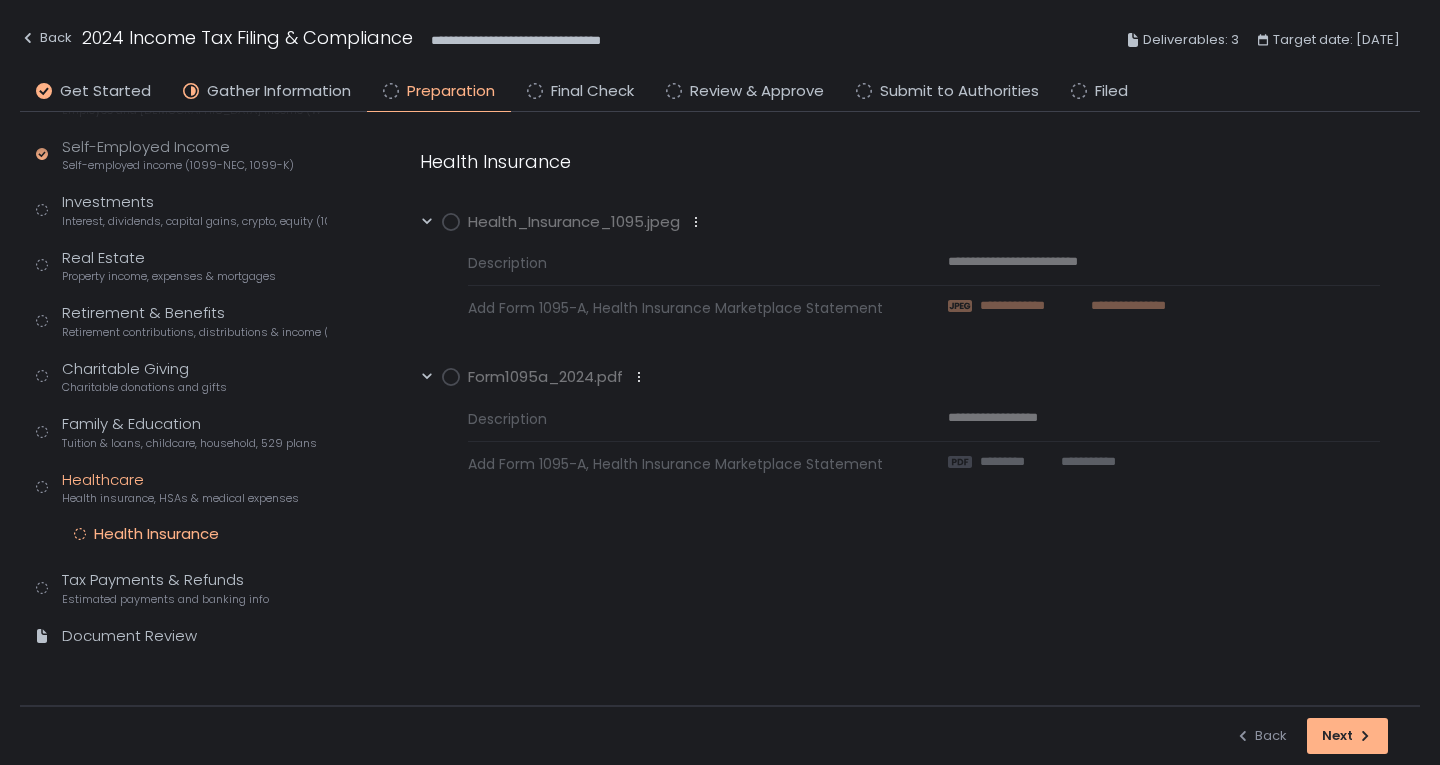 click on "**********" at bounding box center (1119, 306) 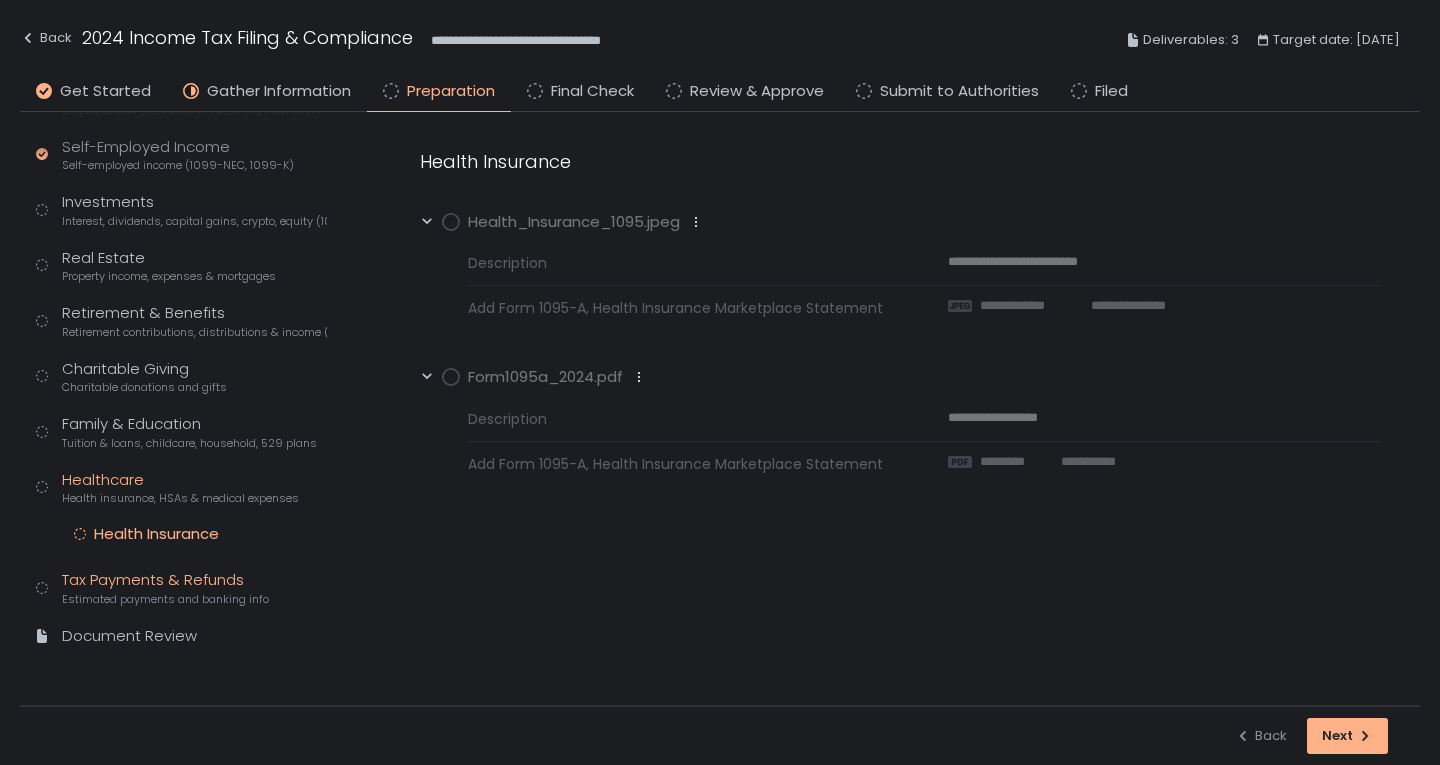 click on "Tax Payments & Refunds Estimated payments and banking info" 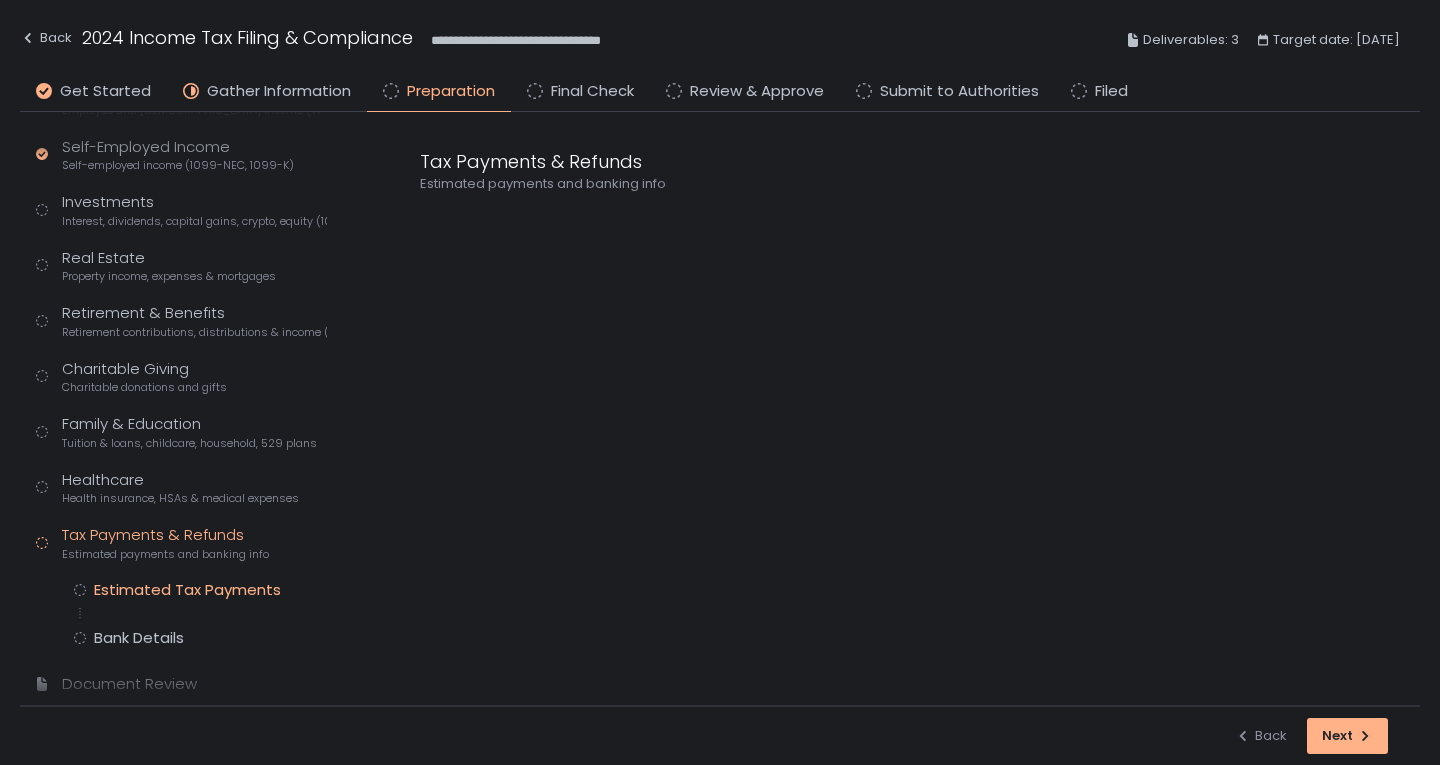 click on "Estimated Tax Payments" 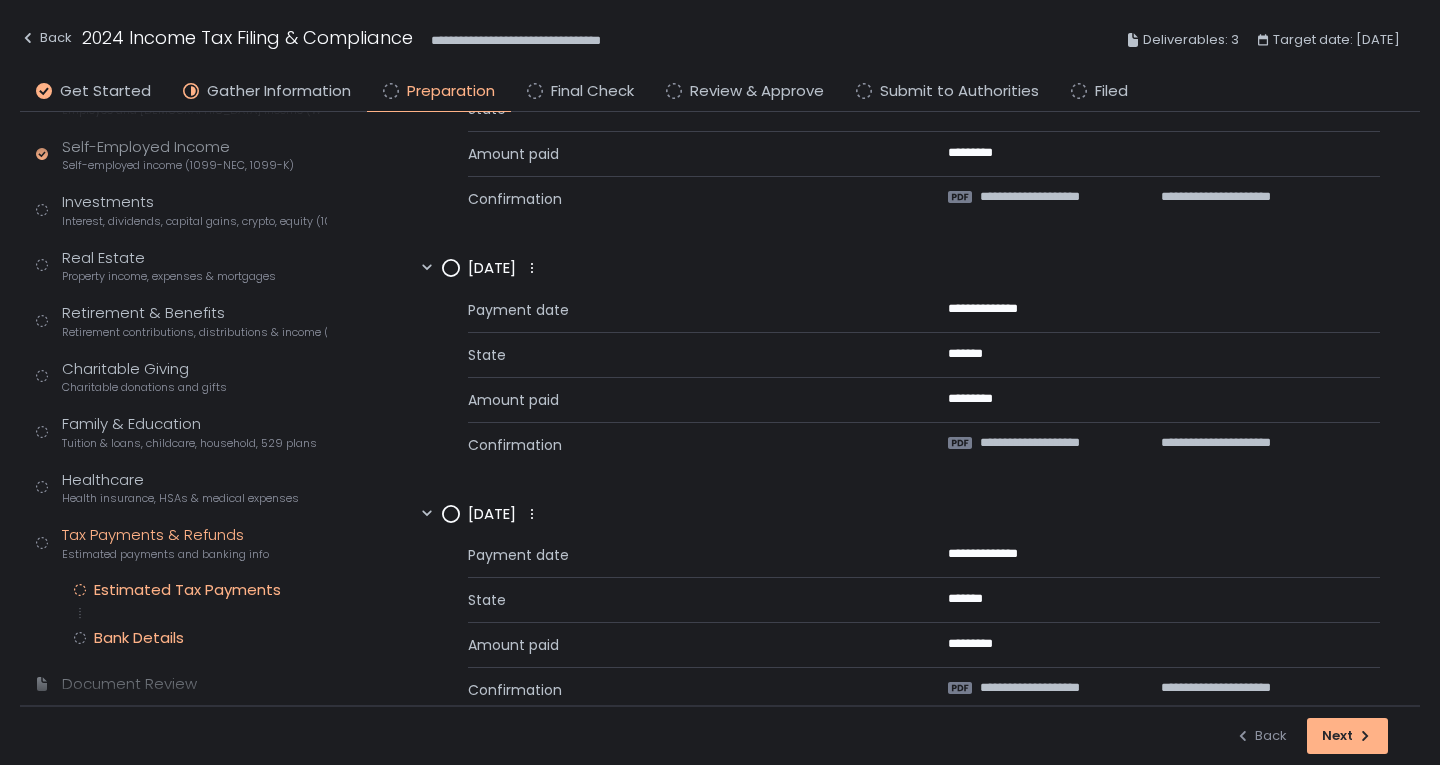 scroll, scrollTop: 1285, scrollLeft: 0, axis: vertical 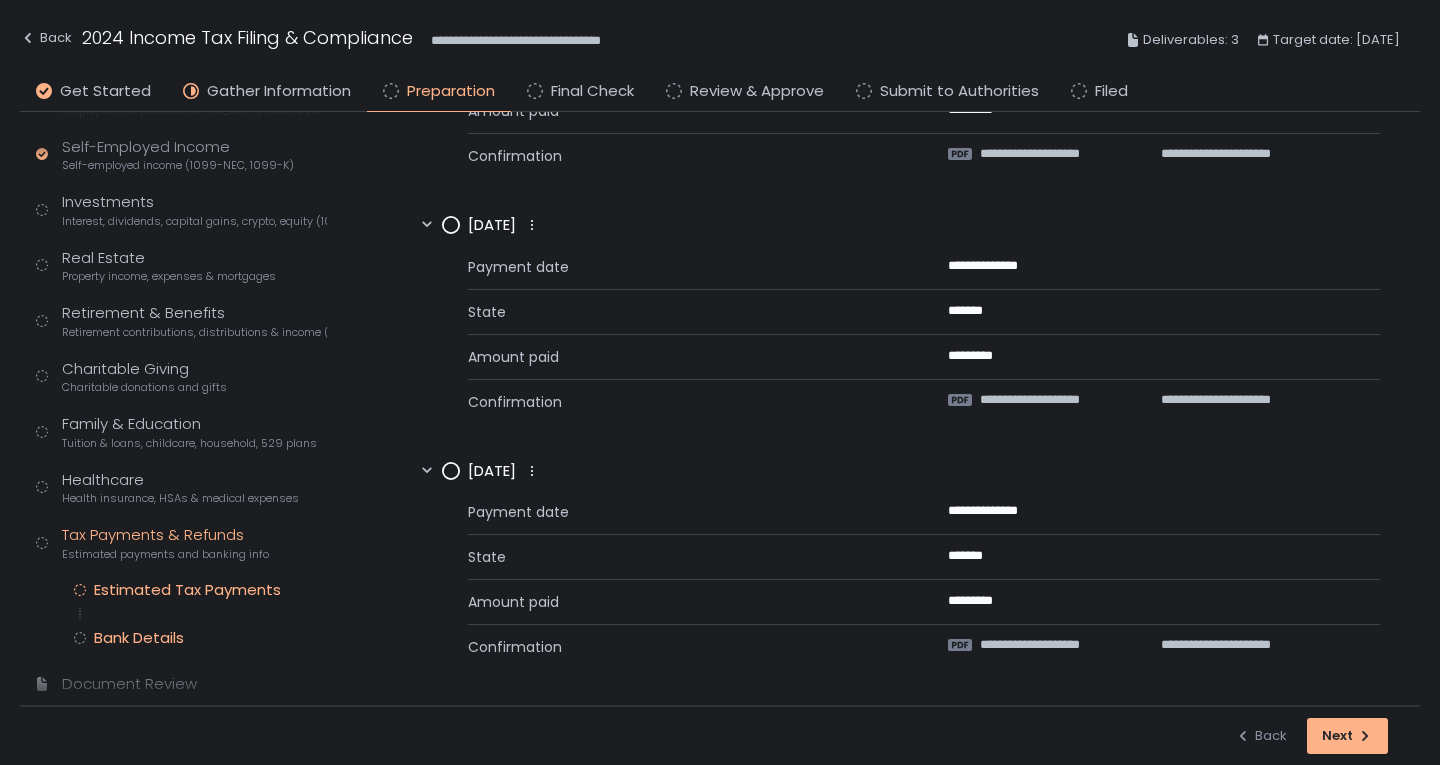 click on "Bank Details" 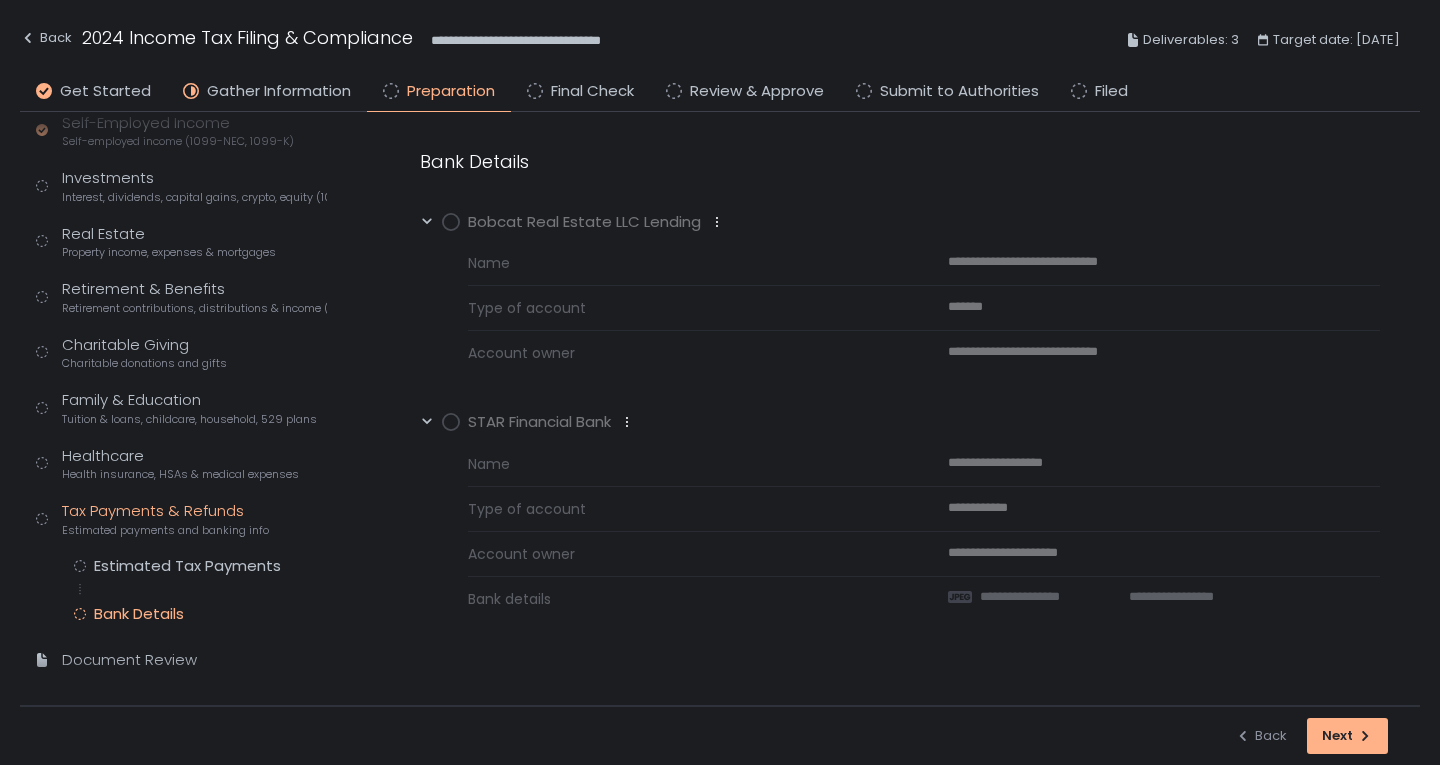 scroll, scrollTop: 345, scrollLeft: 0, axis: vertical 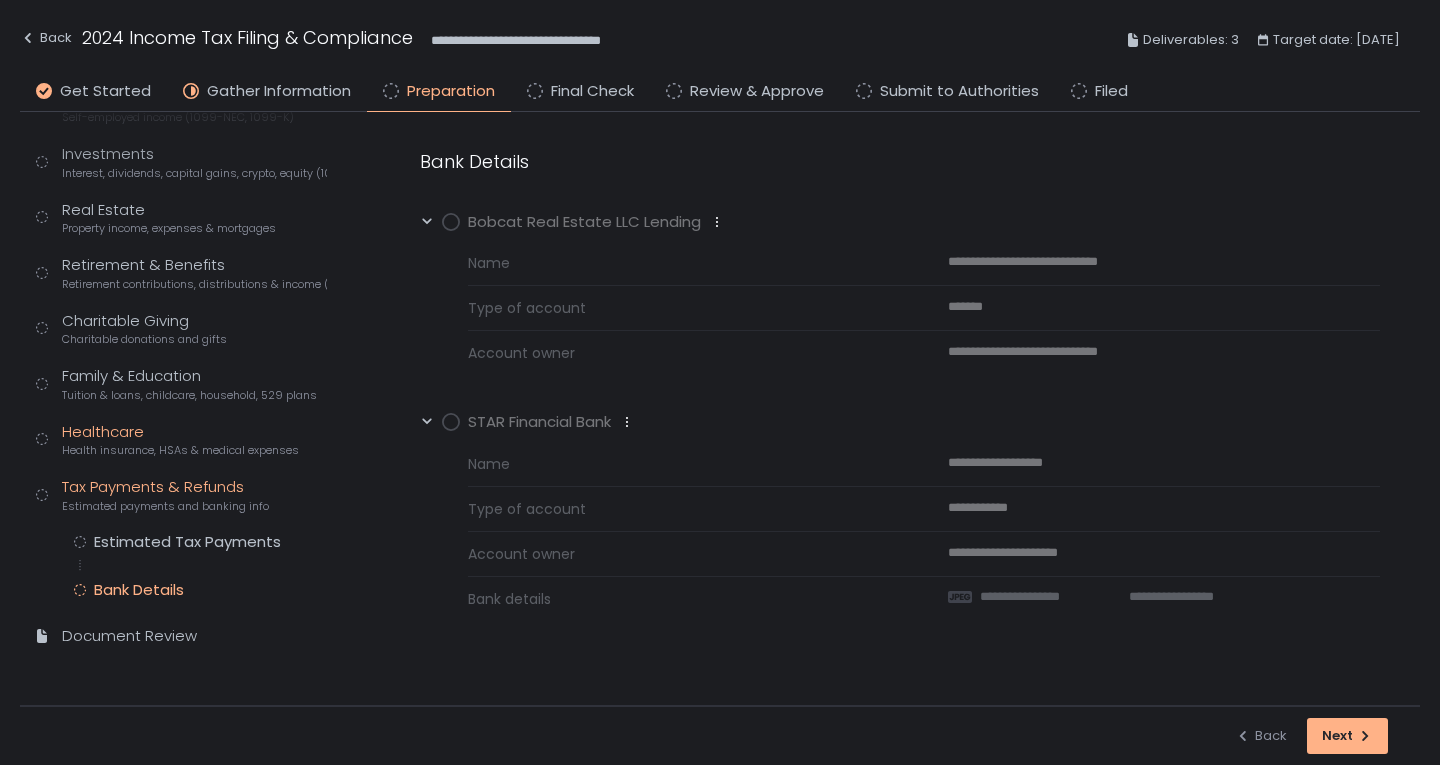 click on "Healthcare Health insurance, HSAs & medical expenses" 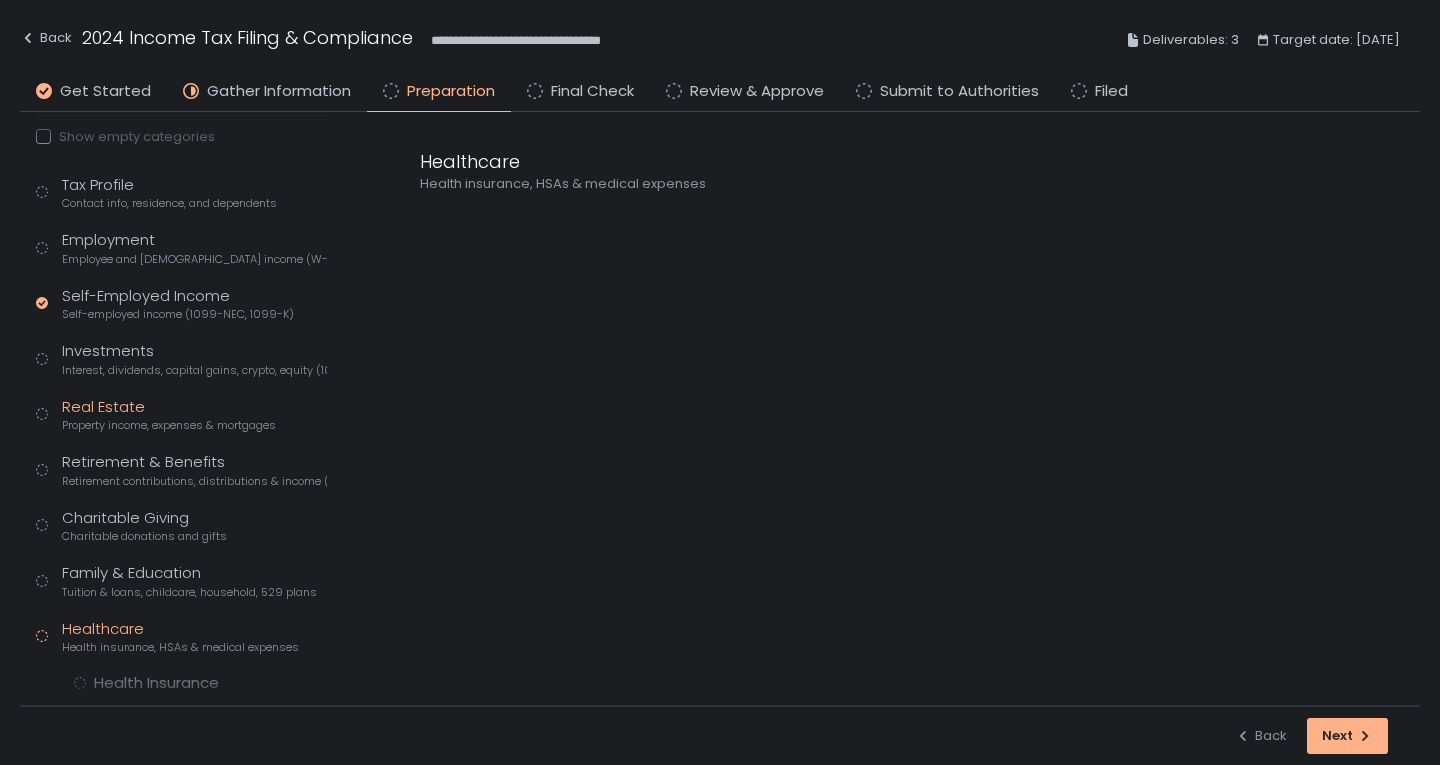 scroll, scrollTop: 197, scrollLeft: 0, axis: vertical 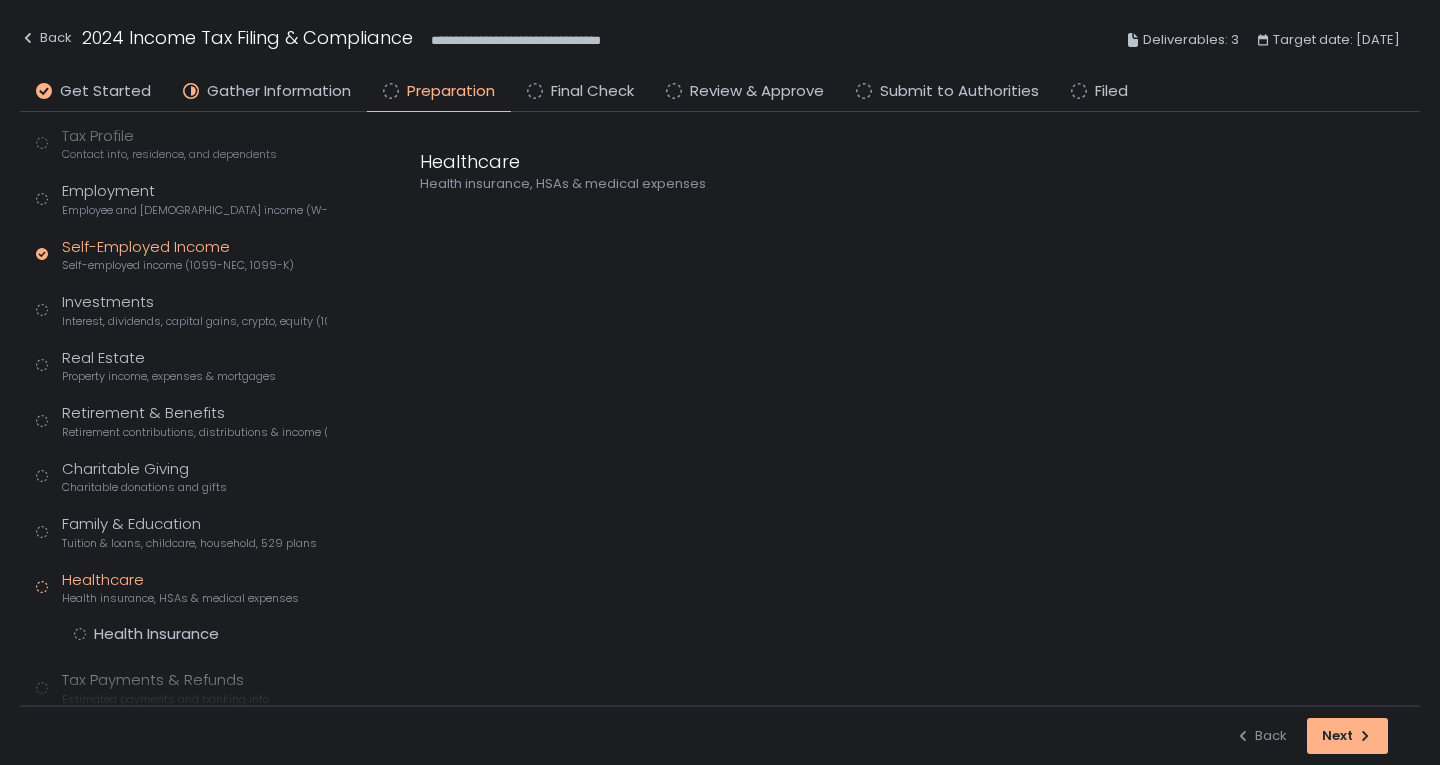 click on "Self-Employed Income Self-employed income (1099-NEC, 1099-K)" 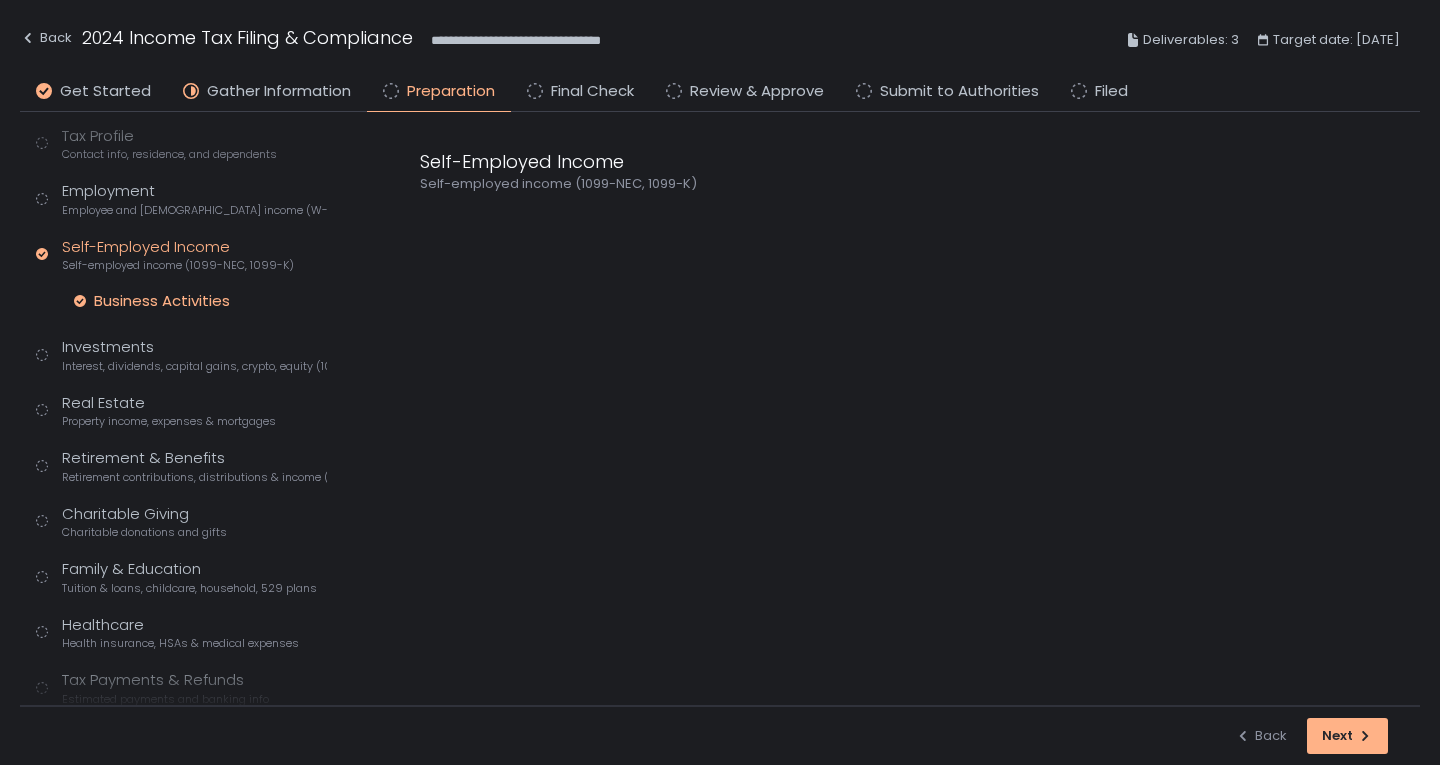 drag, startPoint x: 225, startPoint y: 296, endPoint x: 232, endPoint y: 305, distance: 11.401754 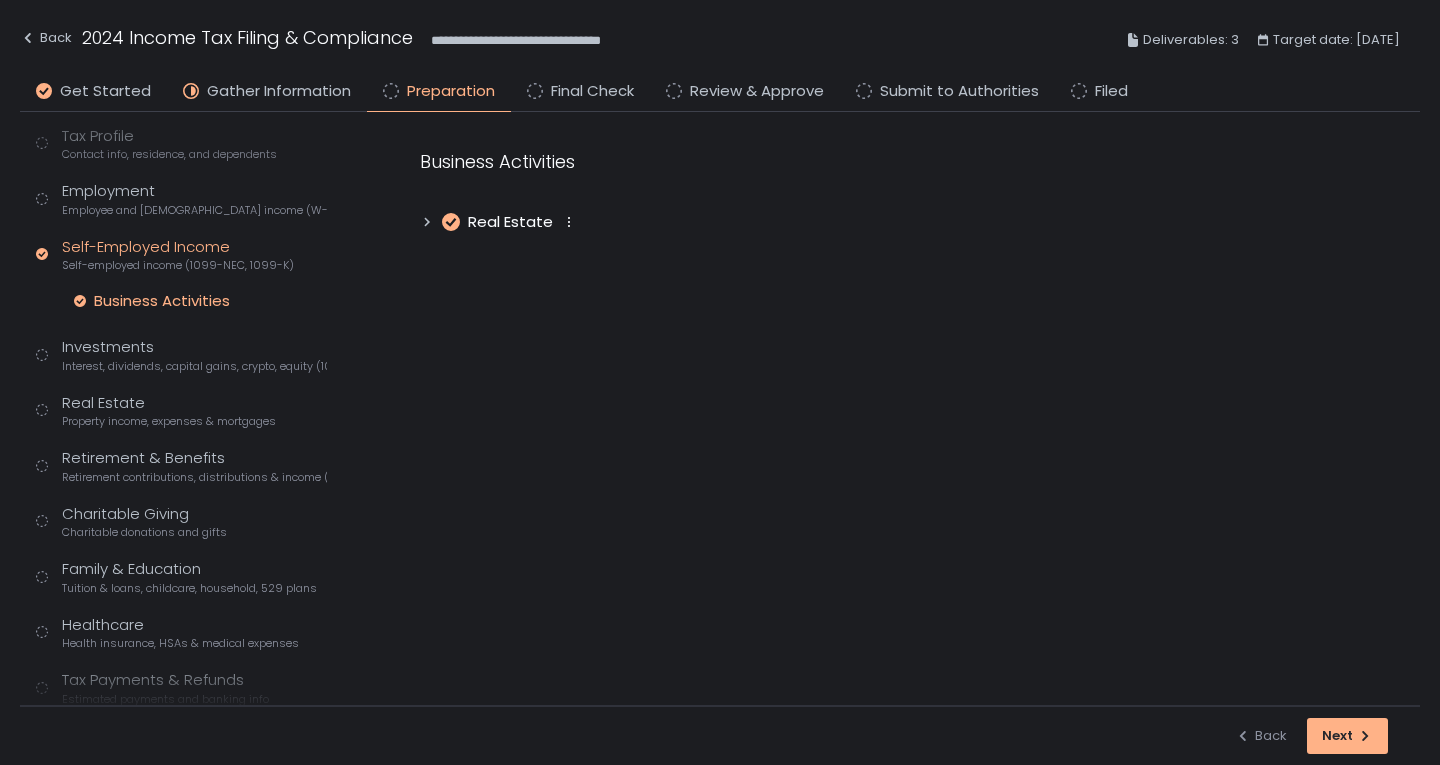 click on "Real Estate" at bounding box center [510, 222] 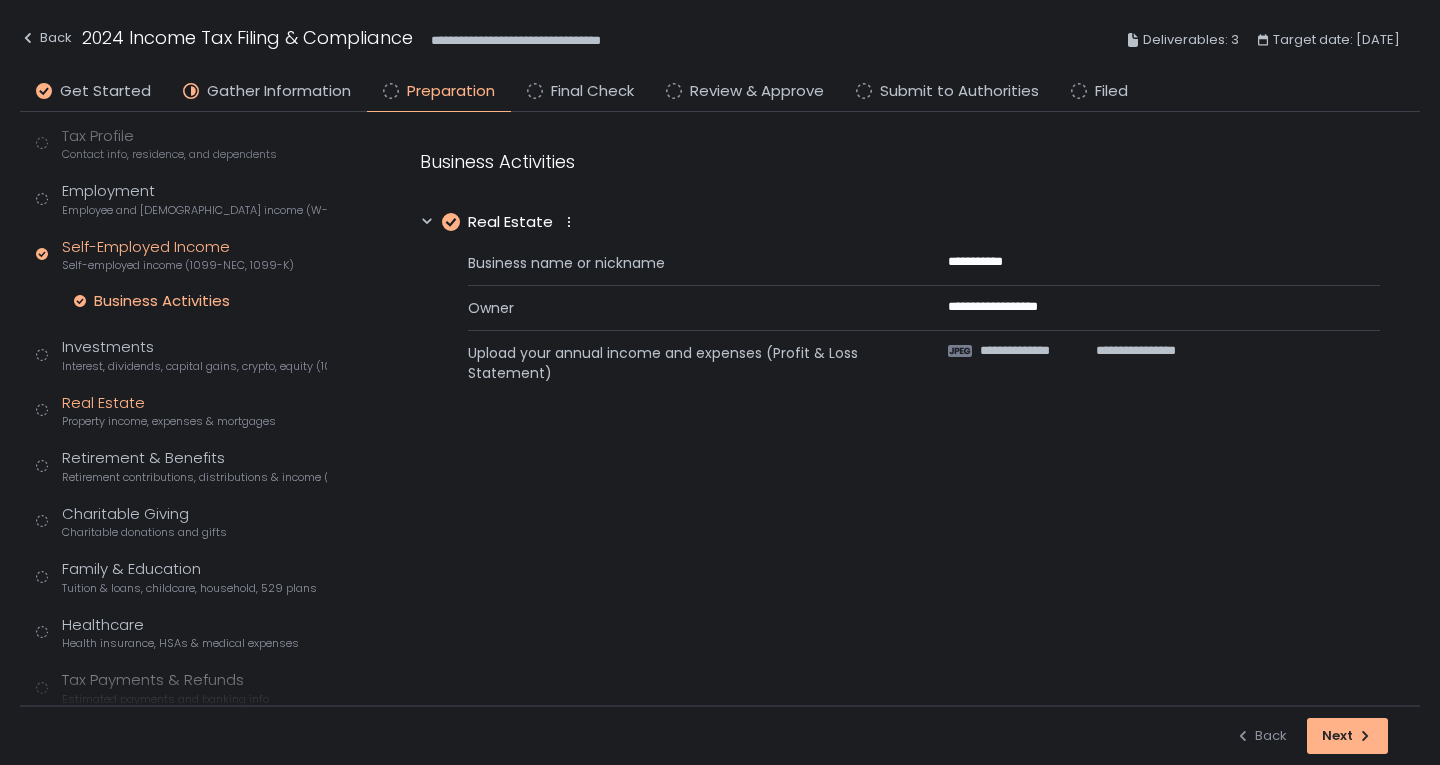click on "Real Estate Property income, expenses & mortgages" 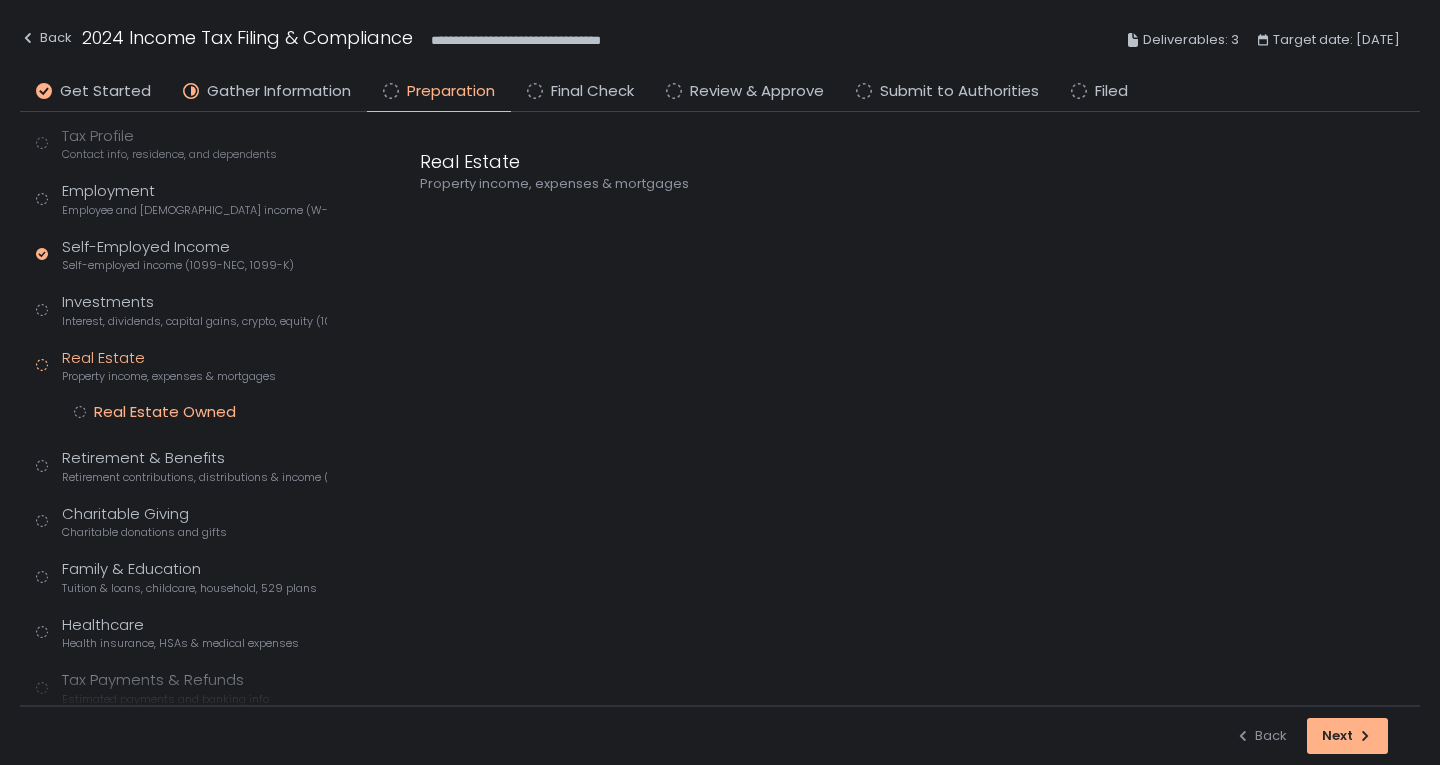 click on "Real Estate Owned" 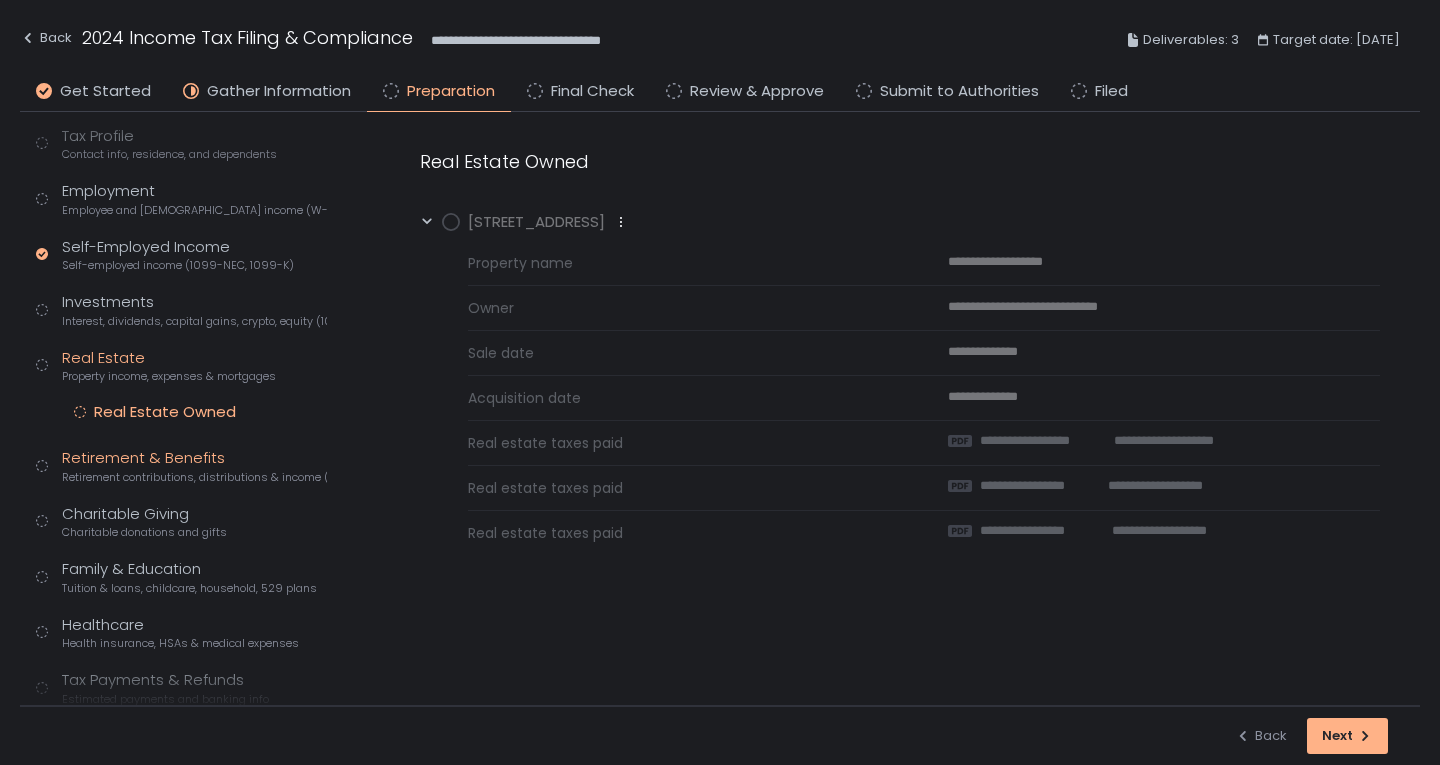 click on "Retirement & Benefits Retirement contributions, distributions & income (1099-R, 5498)" 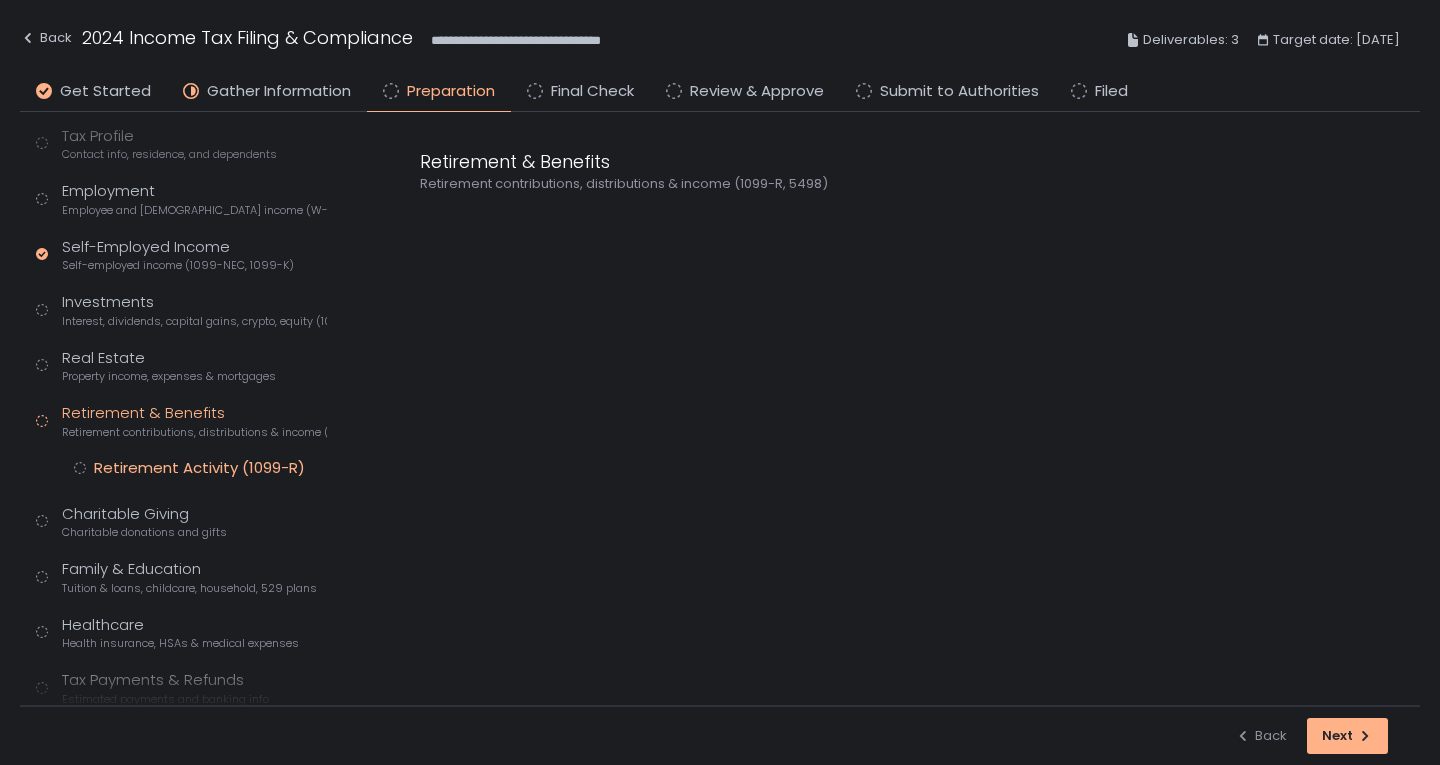 click on "Retirement Activity (1099-R)" 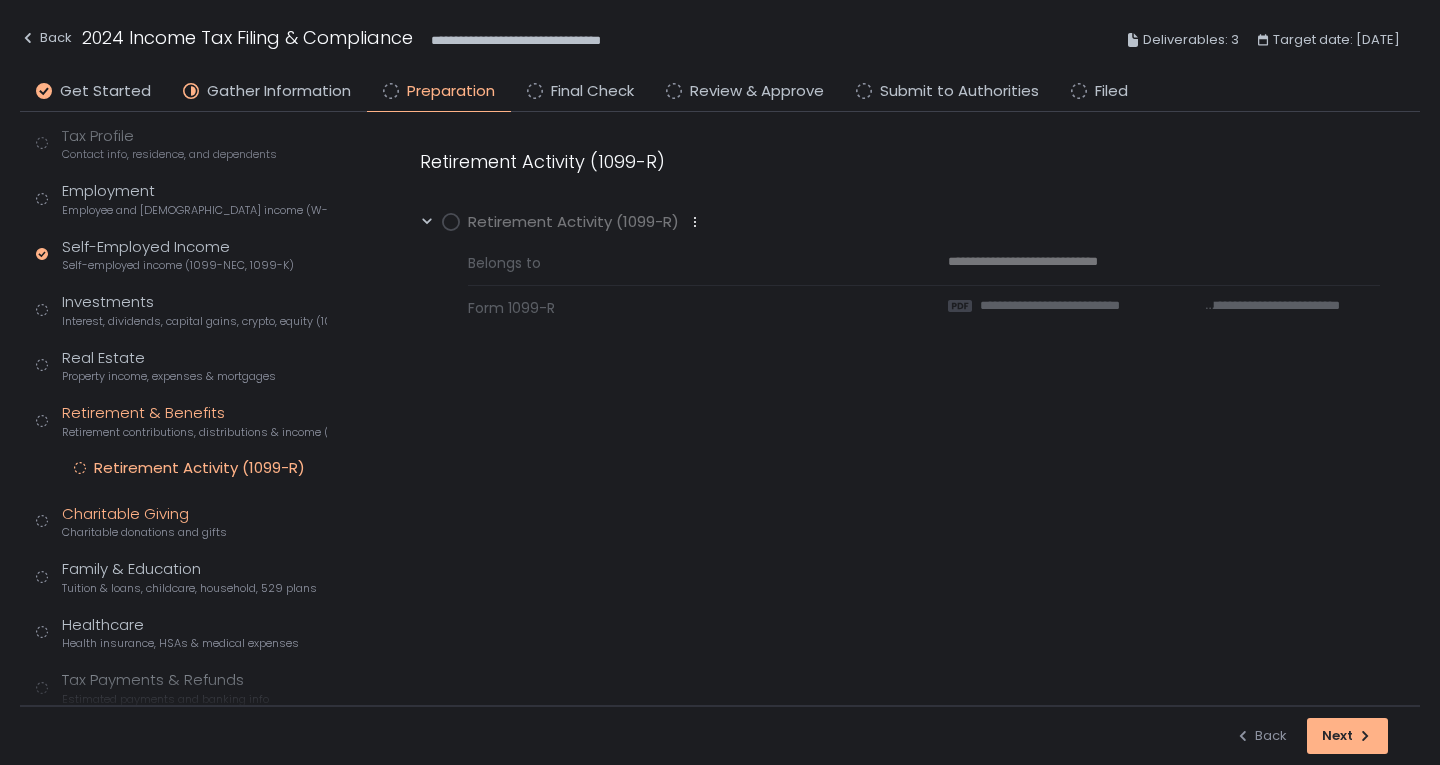 click on "Charitable Giving Charitable donations and gifts" 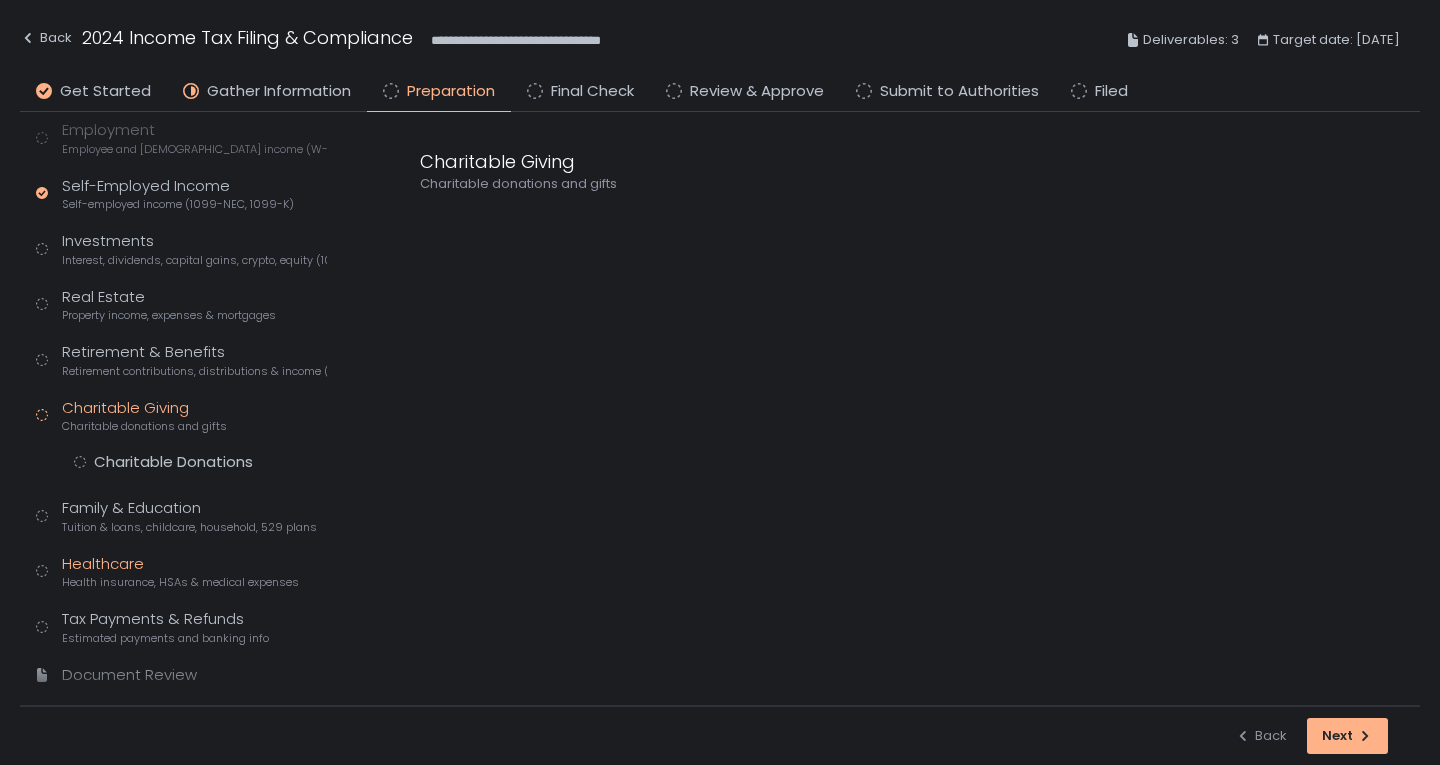 scroll, scrollTop: 297, scrollLeft: 0, axis: vertical 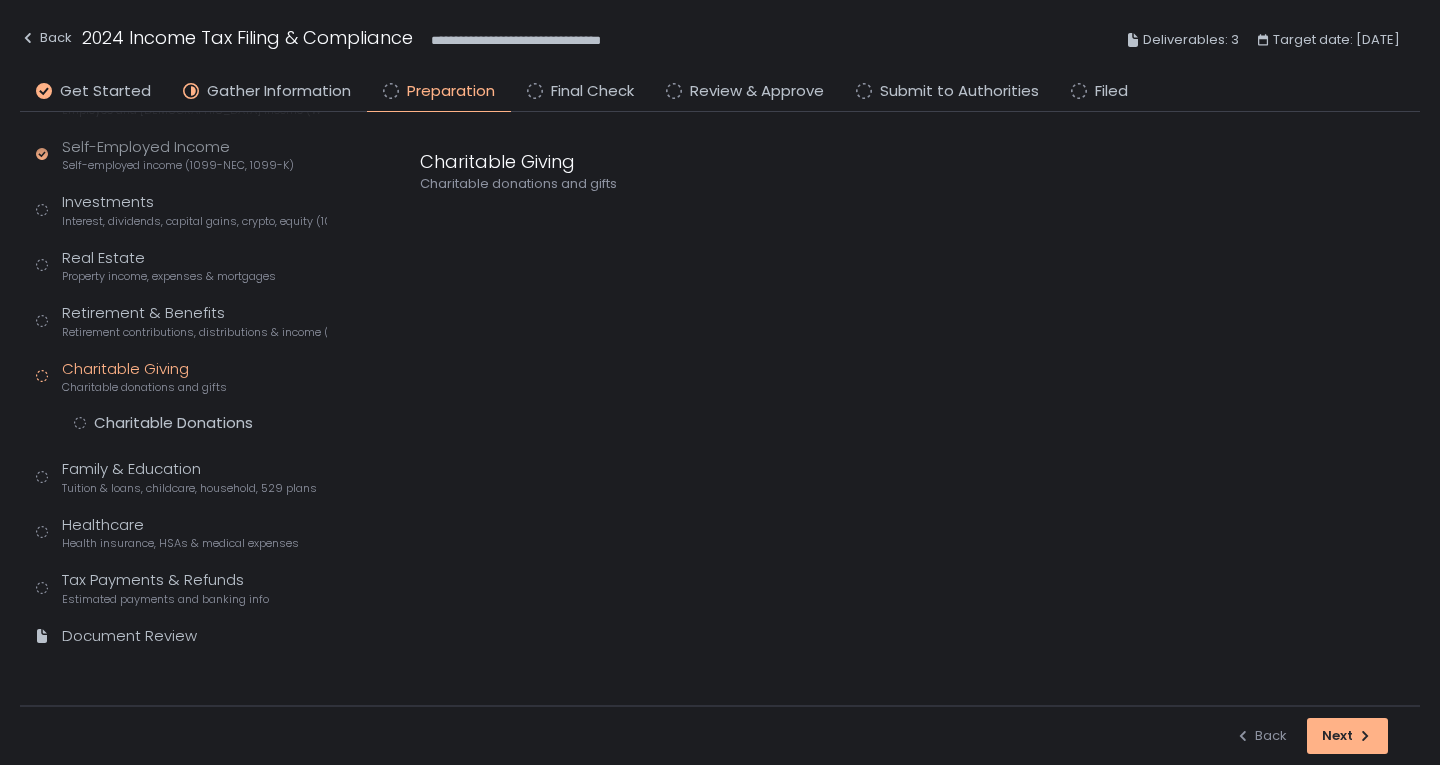 click on "Tax Profile Contact info, residence, and dependents Employment Employee and [DEMOGRAPHIC_DATA] income (W-2s) Self-Employed Income Self-employed income (1099-NEC, 1099-K) Investments Interest, dividends, capital gains, crypto, equity (1099s, K-1s) Real Estate Property income, expenses & mortgages Retirement & Benefits Retirement contributions, distributions & income (1099-R, 5498) Charitable Giving Charitable donations and gifts Charitable Donations Family & Education Tuition & loans, childcare, household, 529 plans Healthcare Health insurance, HSAs & medical expenses Tax Payments & Refunds Estimated payments and banking info Document Review" at bounding box center (181, 345) 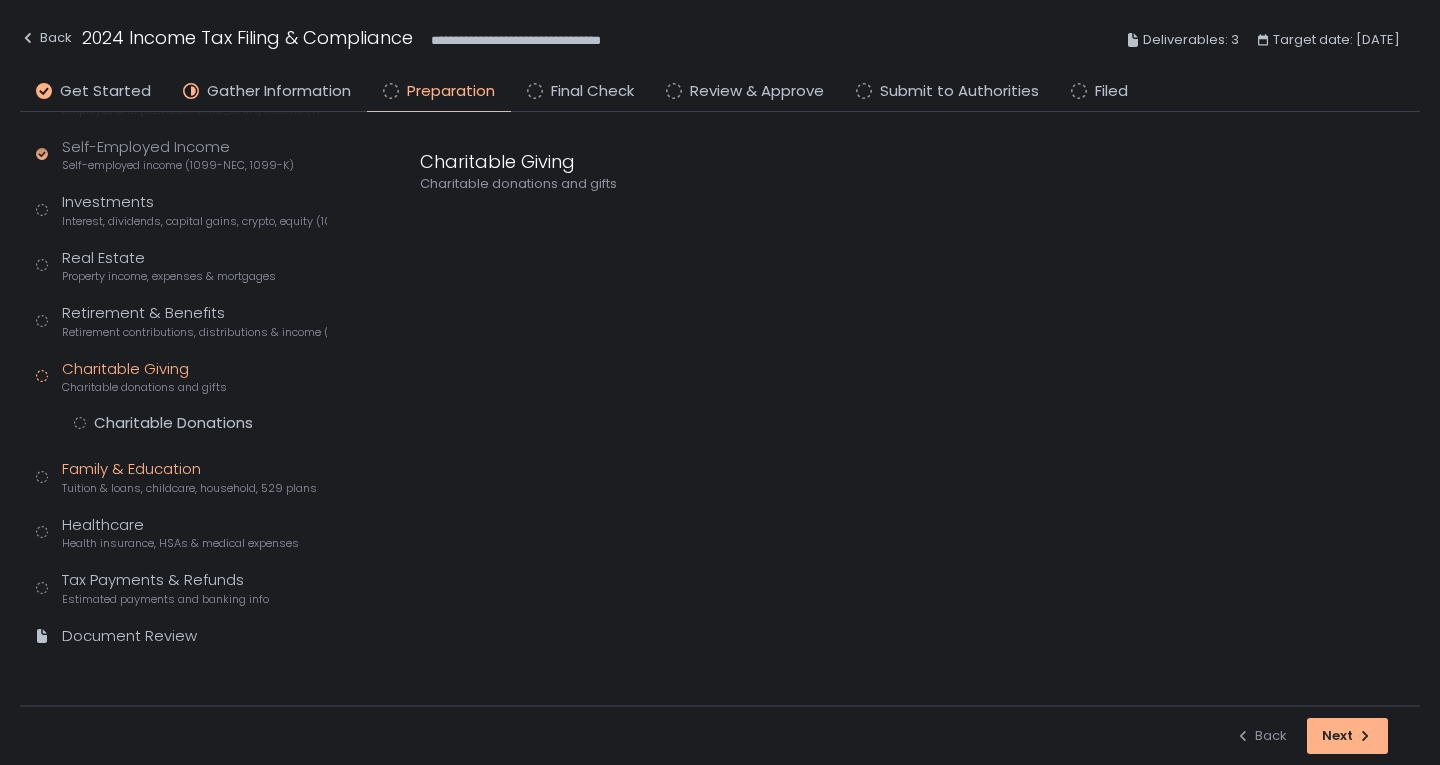 click on "Family & Education Tuition & loans, childcare, household, 529 plans" 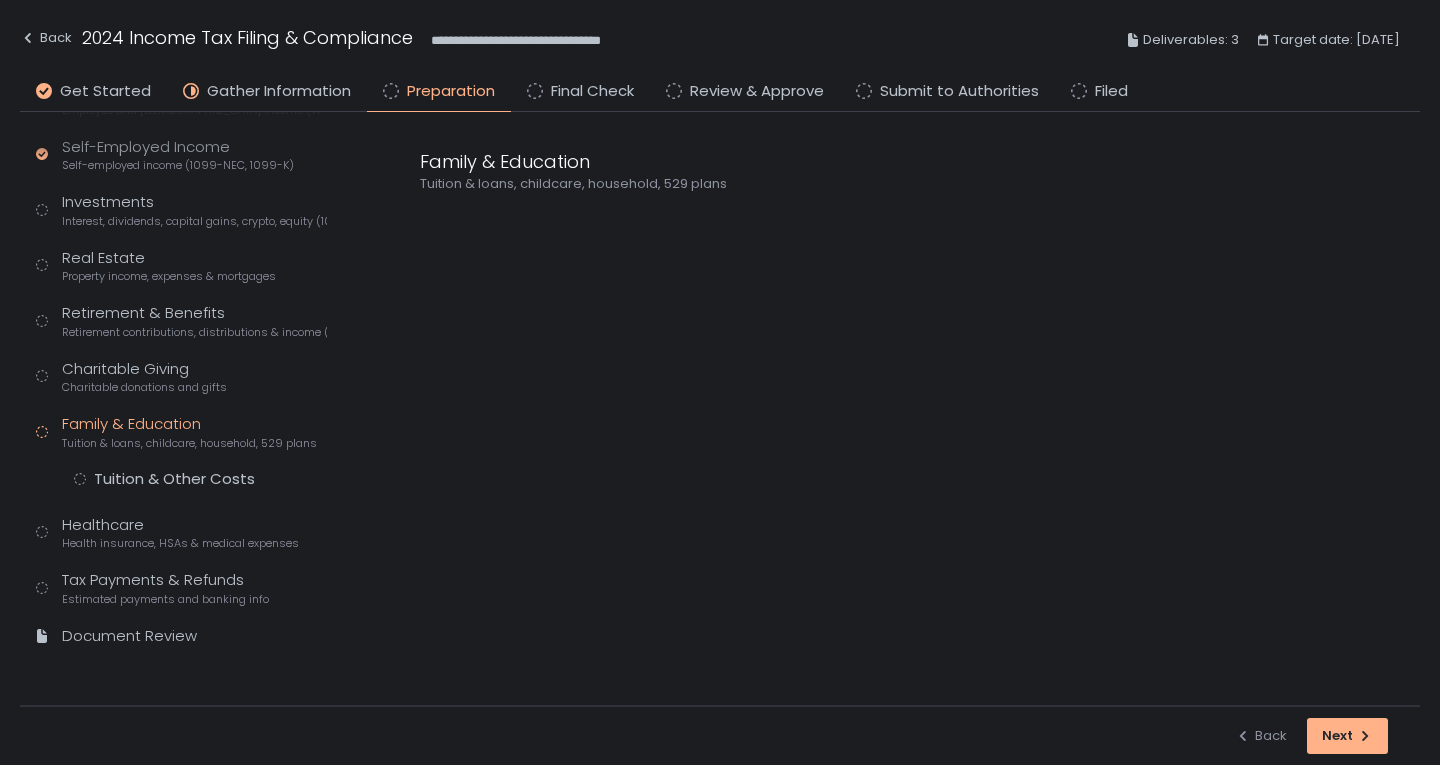 click on "Tax Profile Contact info, residence, and dependents Employment Employee and [DEMOGRAPHIC_DATA] income (W-2s) Self-Employed Income Self-employed income (1099-NEC, 1099-K) Investments Interest, dividends, capital gains, crypto, equity (1099s, K-1s) Real Estate Property income, expenses & mortgages Retirement & Benefits Retirement contributions, distributions & income (1099-R, 5498) Charitable Giving Charitable donations and gifts Family & Education Tuition & loans, childcare, household, 529 plans Tuition & Other Costs Healthcare Health insurance, HSAs & medical expenses Tax Payments & Refunds Estimated payments and banking info Document Review" at bounding box center [181, 345] 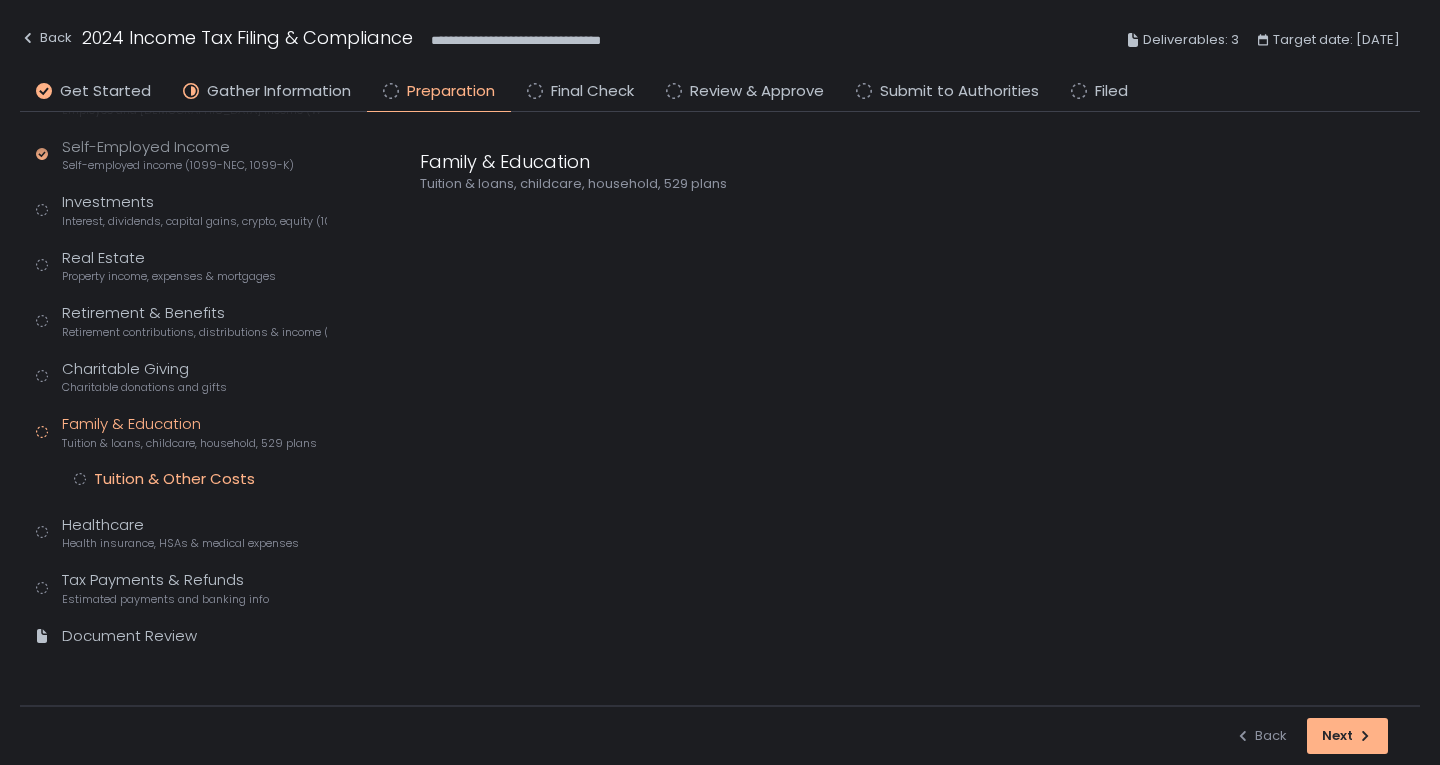 click on "Tuition & Other Costs" 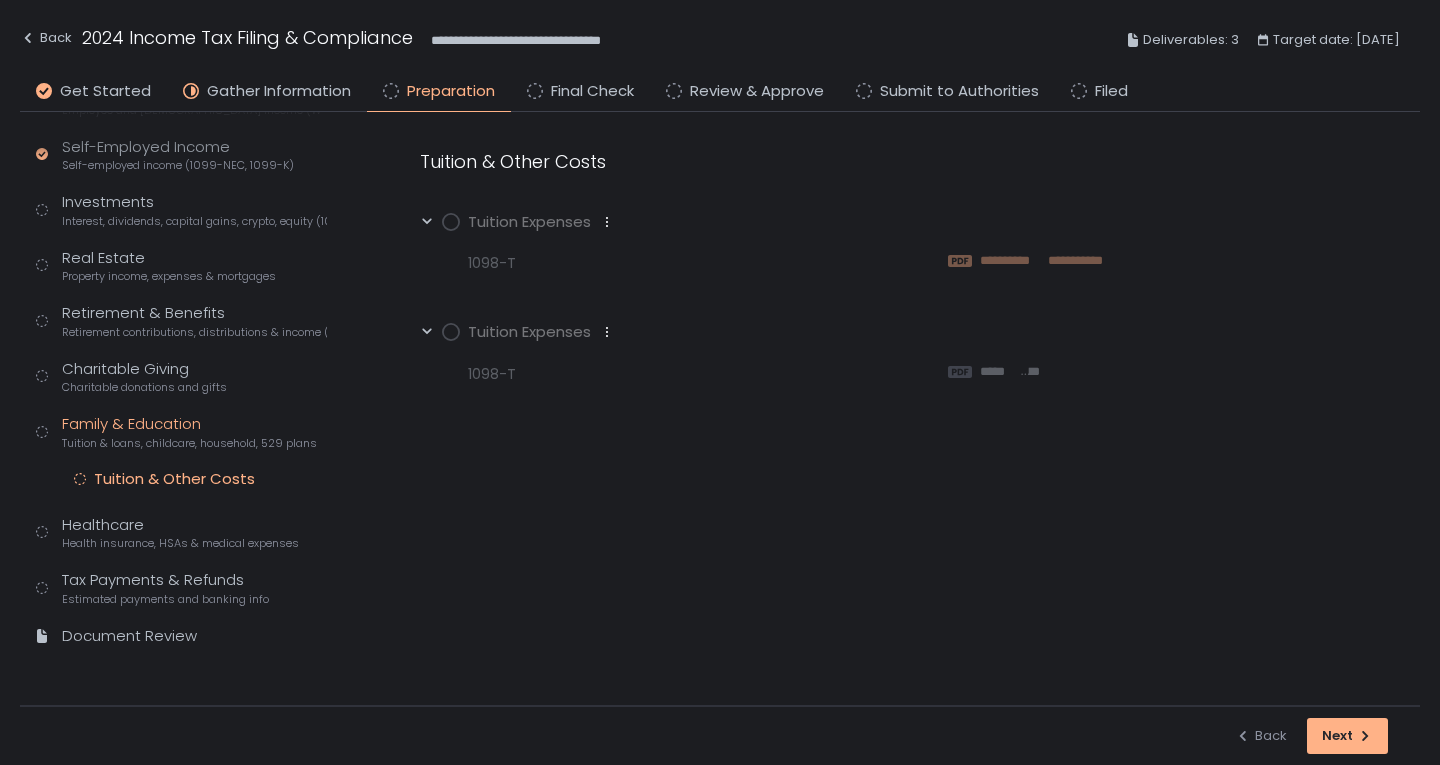 click on "**********" at bounding box center (1012, 261) 